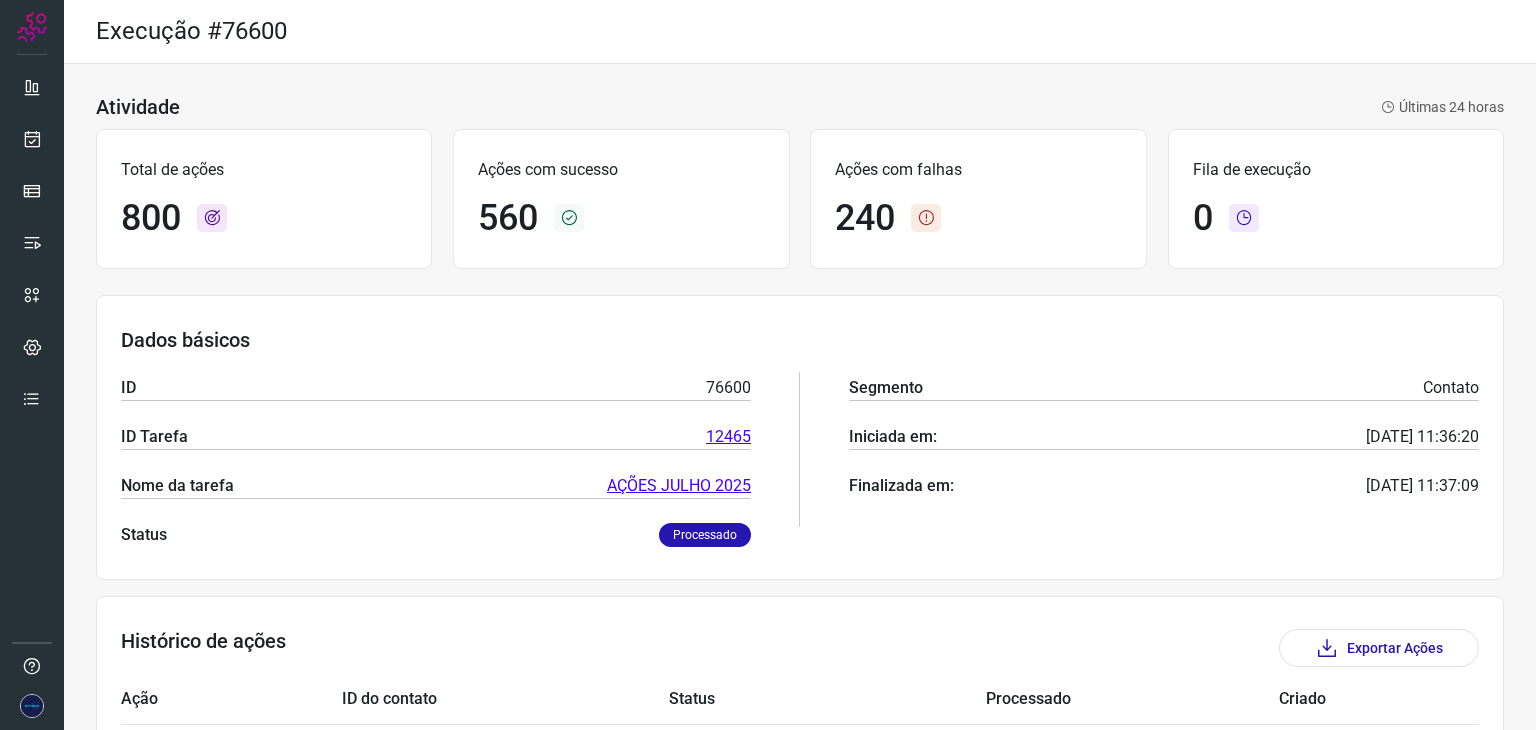 scroll, scrollTop: 0, scrollLeft: 0, axis: both 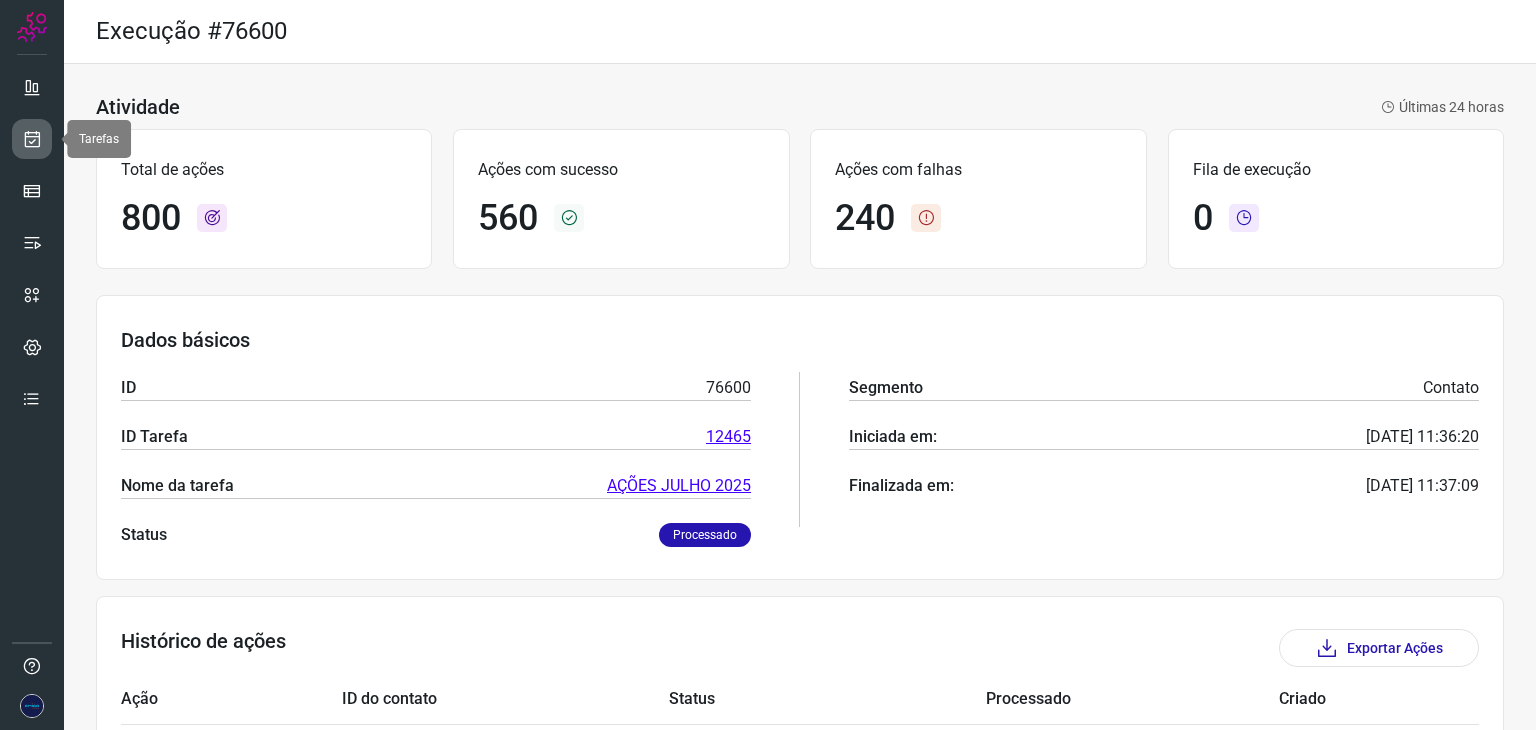 click at bounding box center [32, 139] 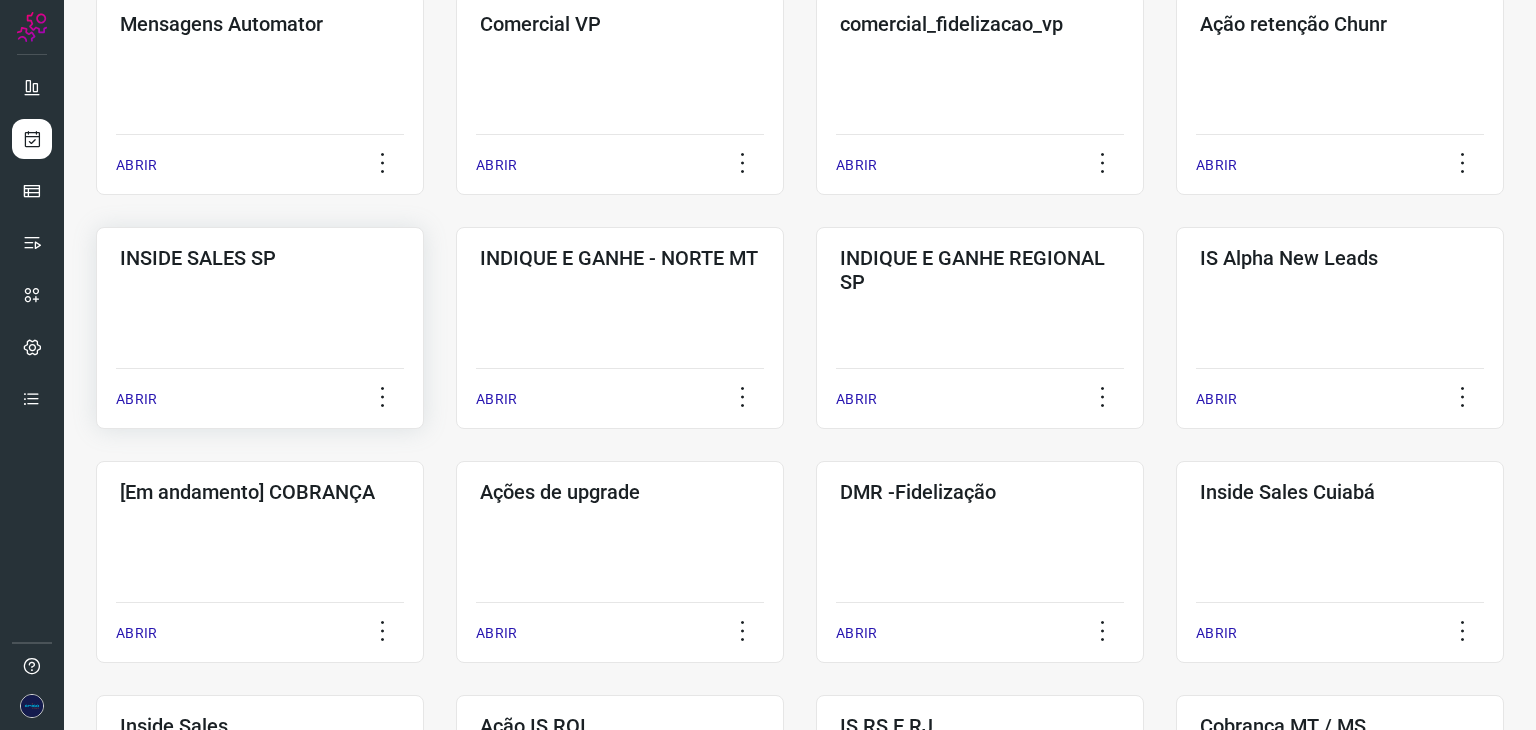click on "ABRIR" at bounding box center (136, 399) 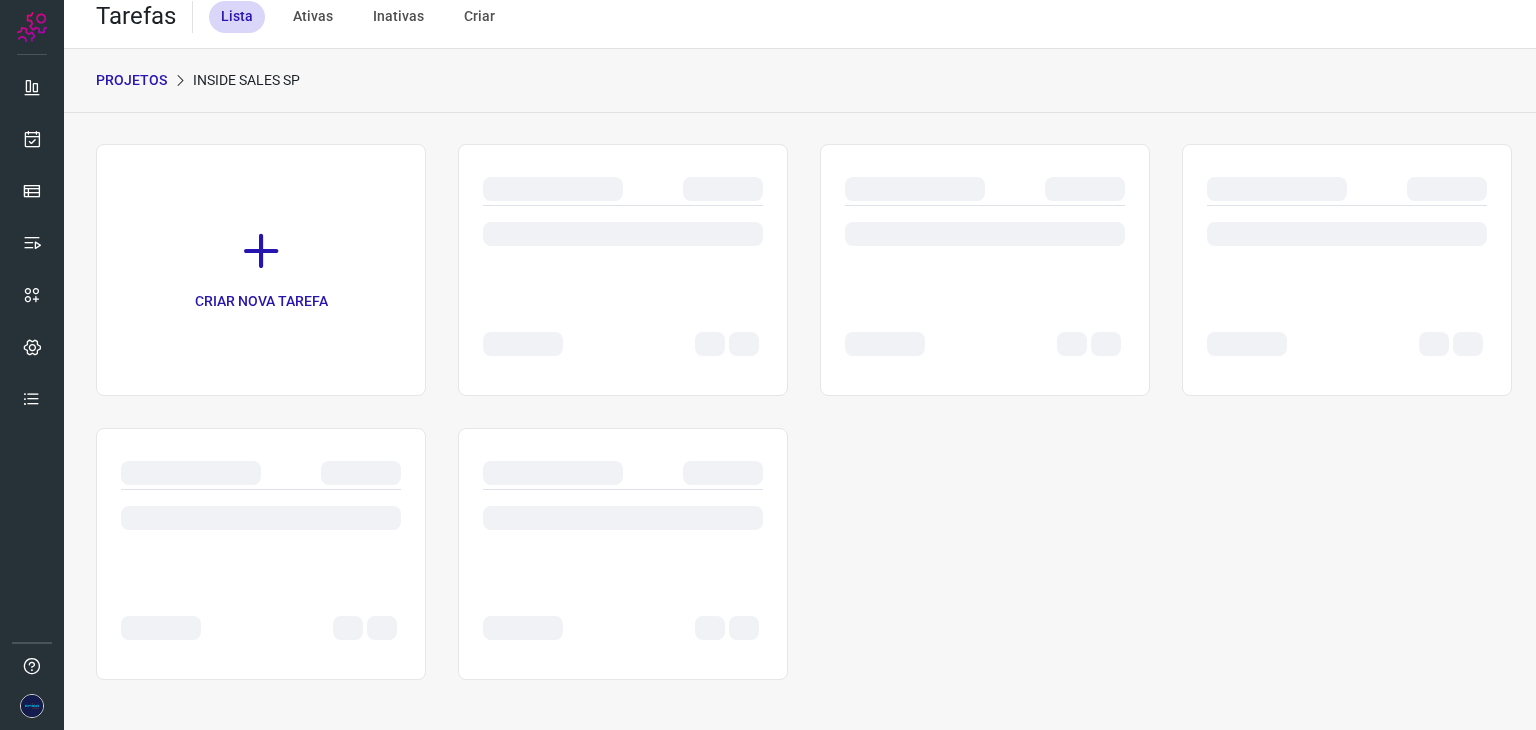 scroll, scrollTop: 15, scrollLeft: 0, axis: vertical 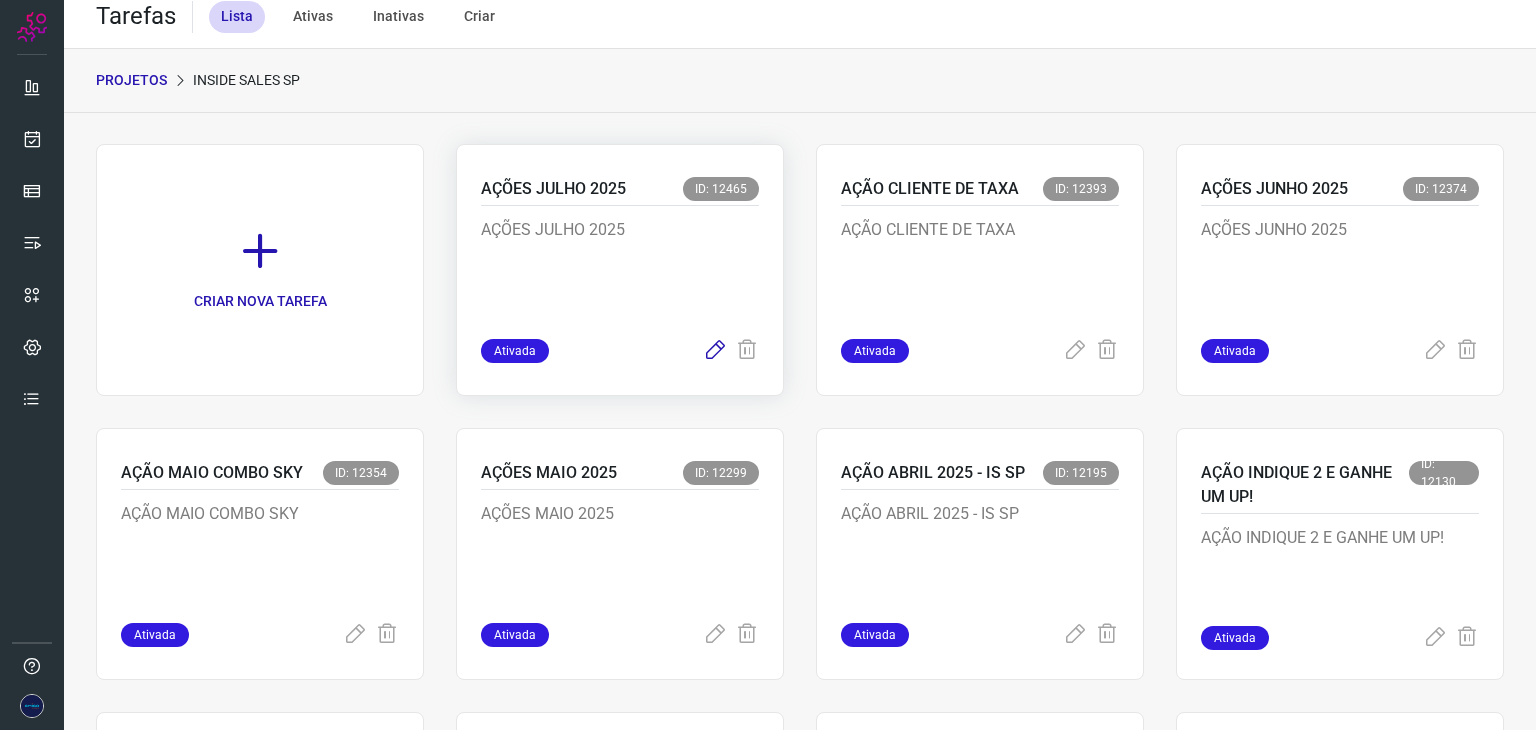 click at bounding box center (715, 351) 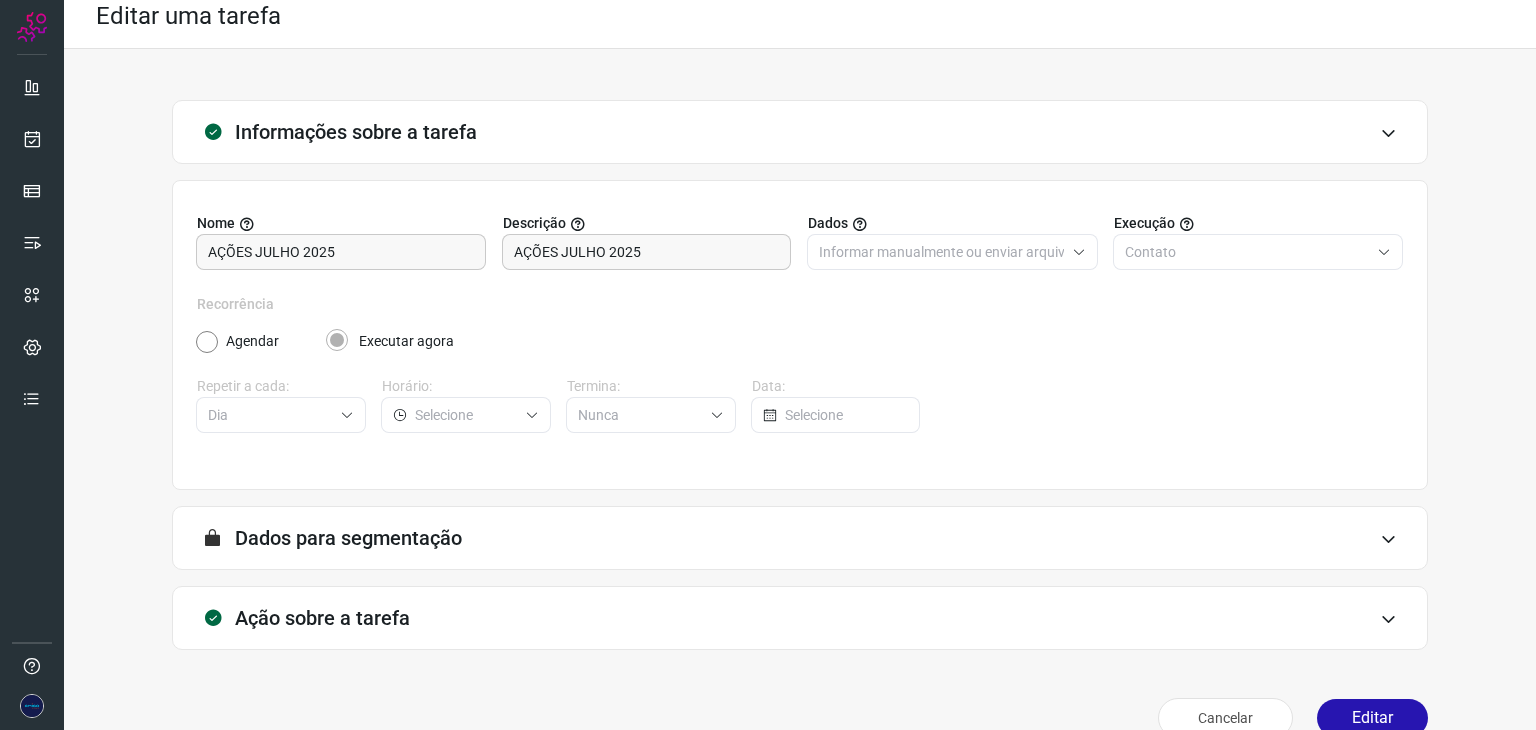 click on "Contato" 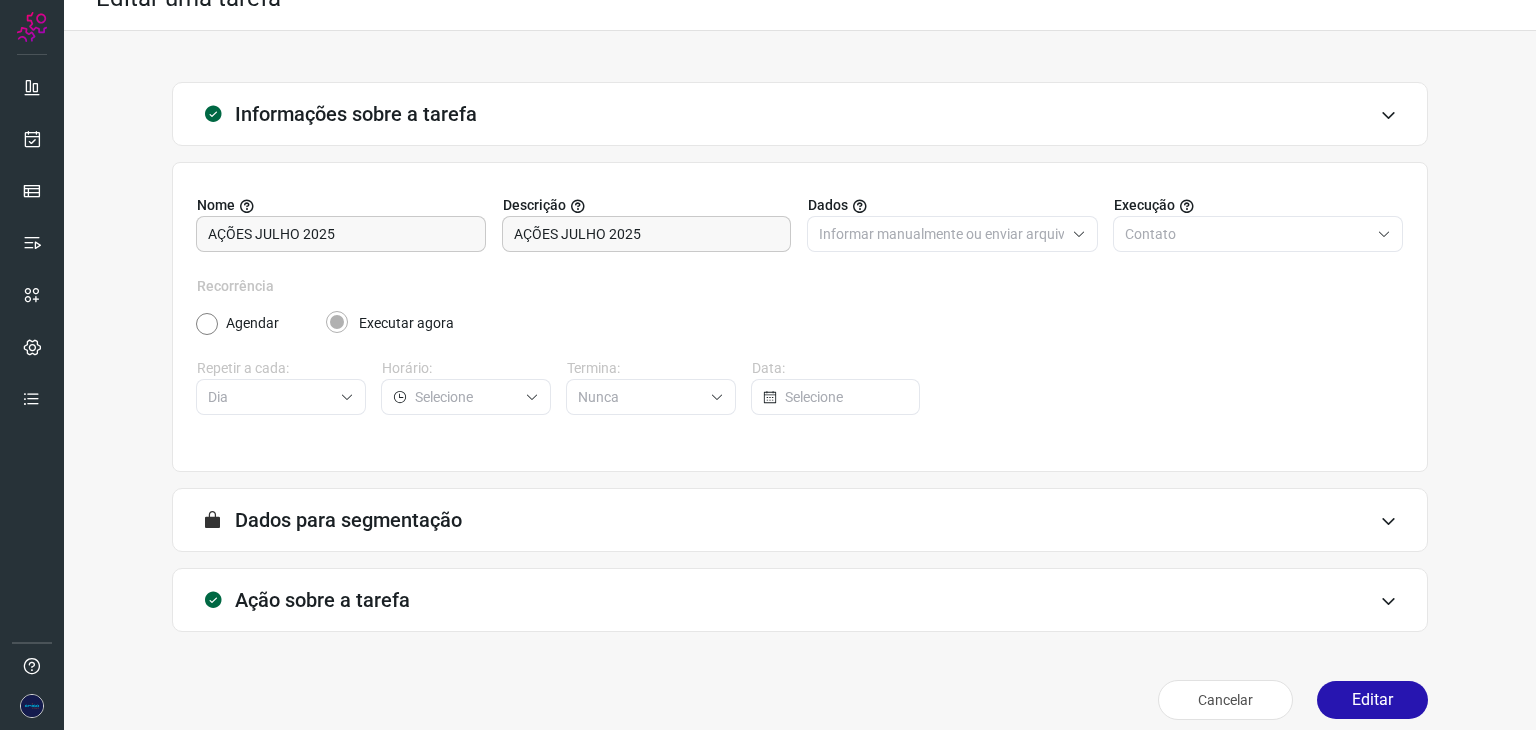scroll, scrollTop: 51, scrollLeft: 0, axis: vertical 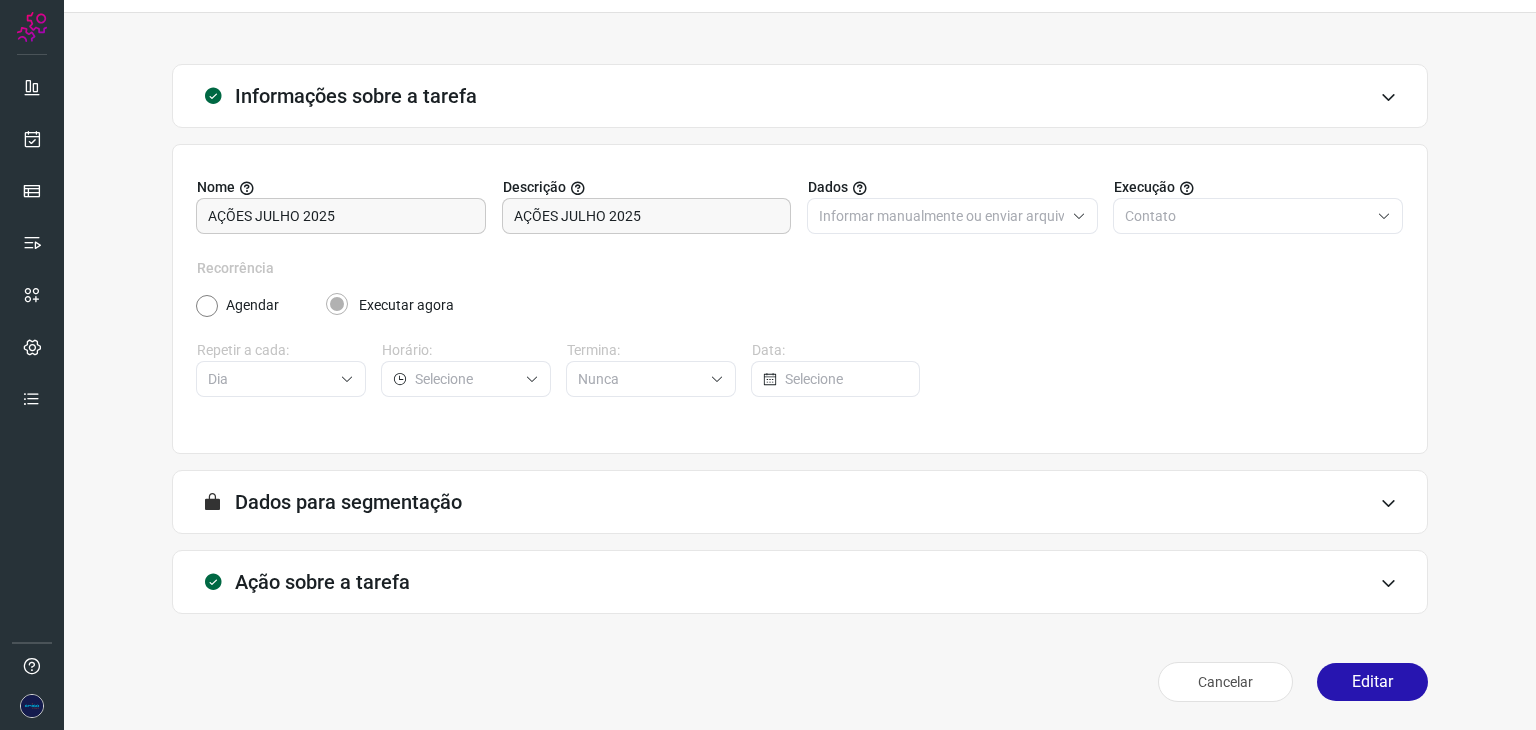 click at bounding box center (1388, 503) 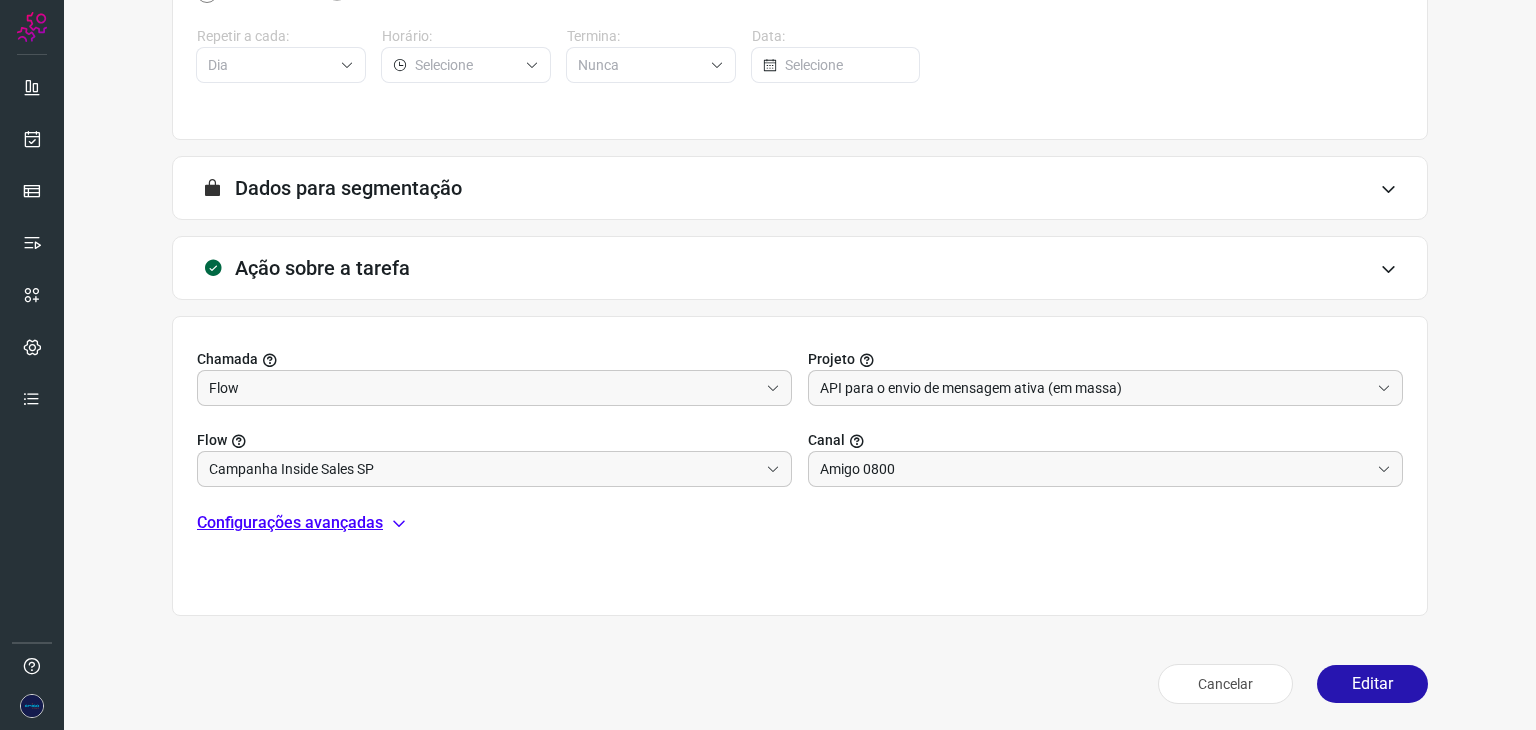 scroll, scrollTop: 367, scrollLeft: 0, axis: vertical 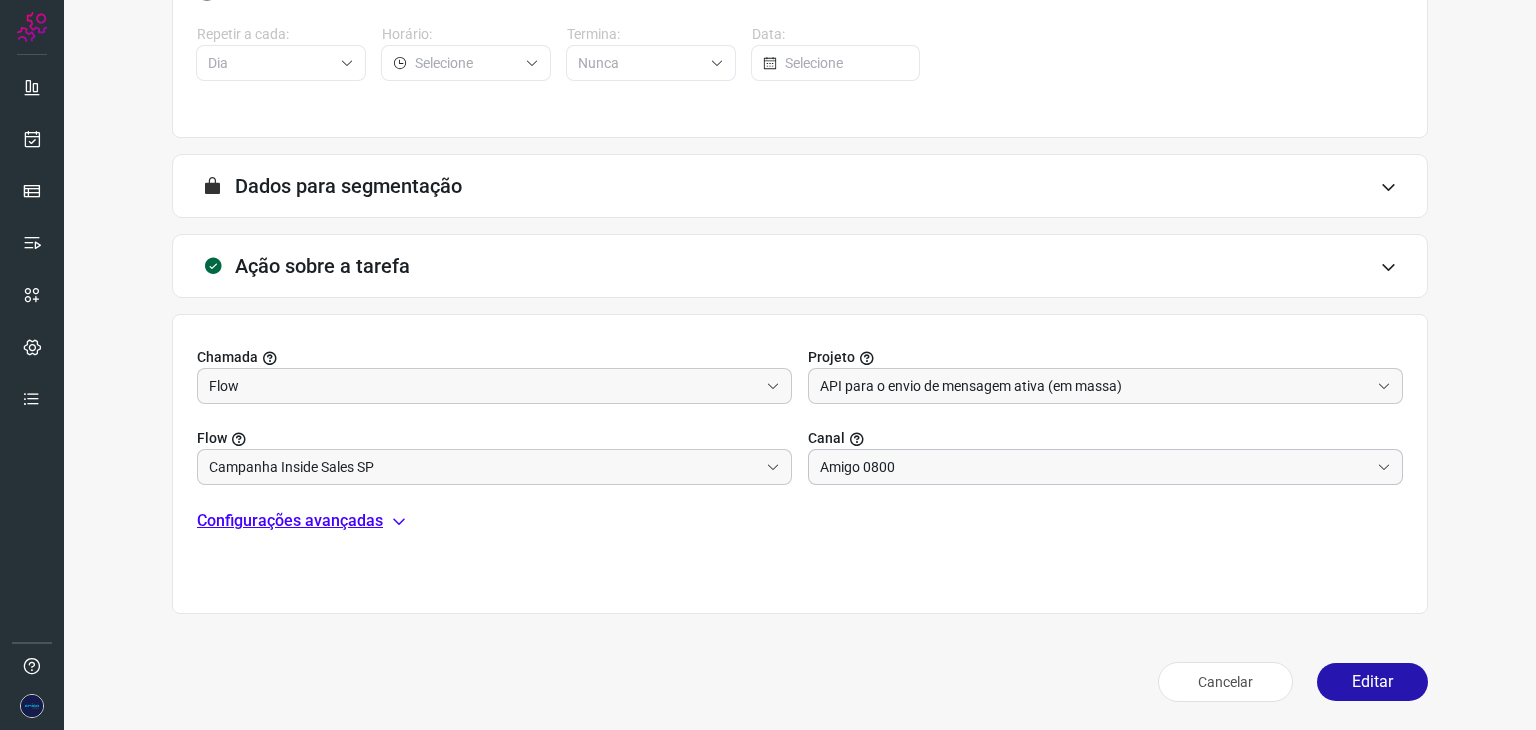 click 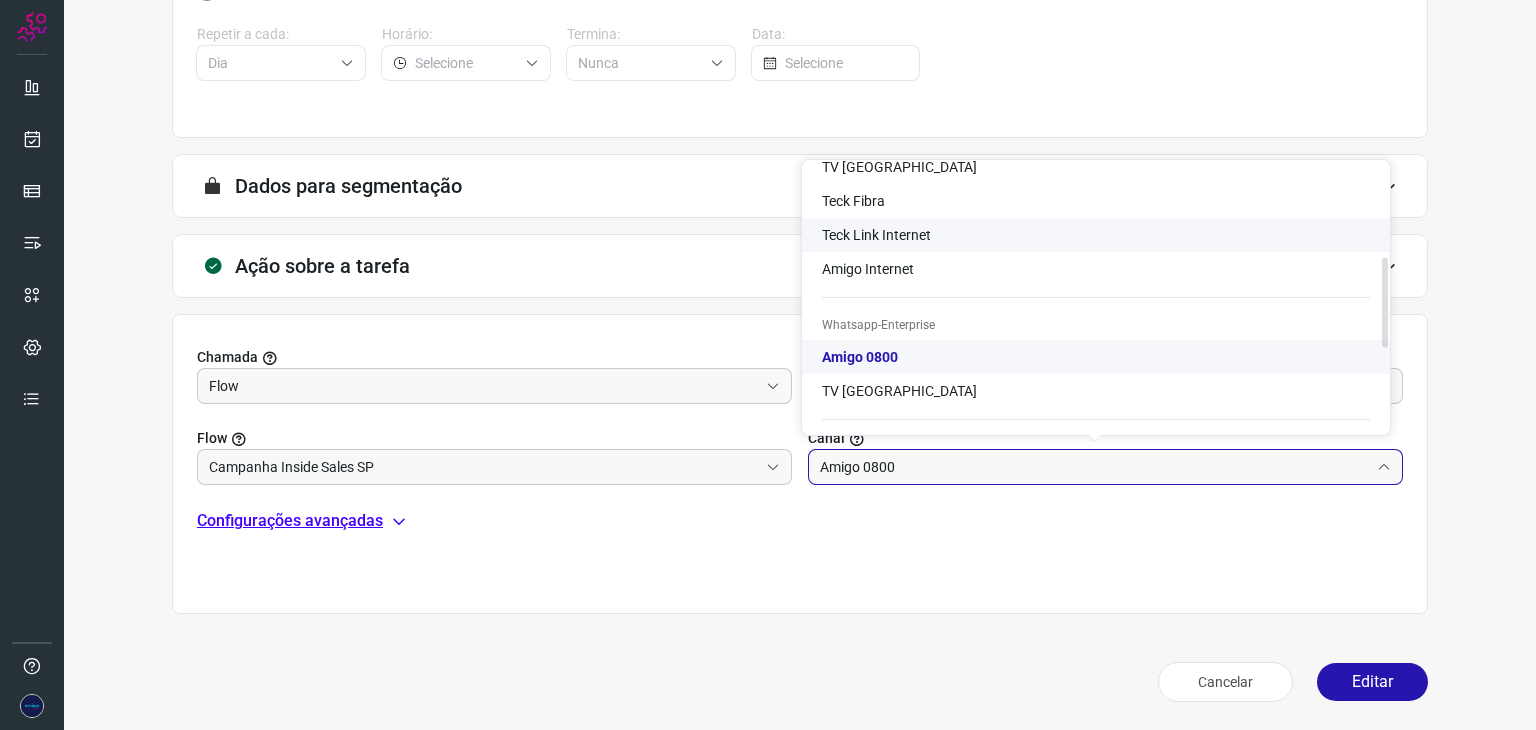 scroll, scrollTop: 310, scrollLeft: 0, axis: vertical 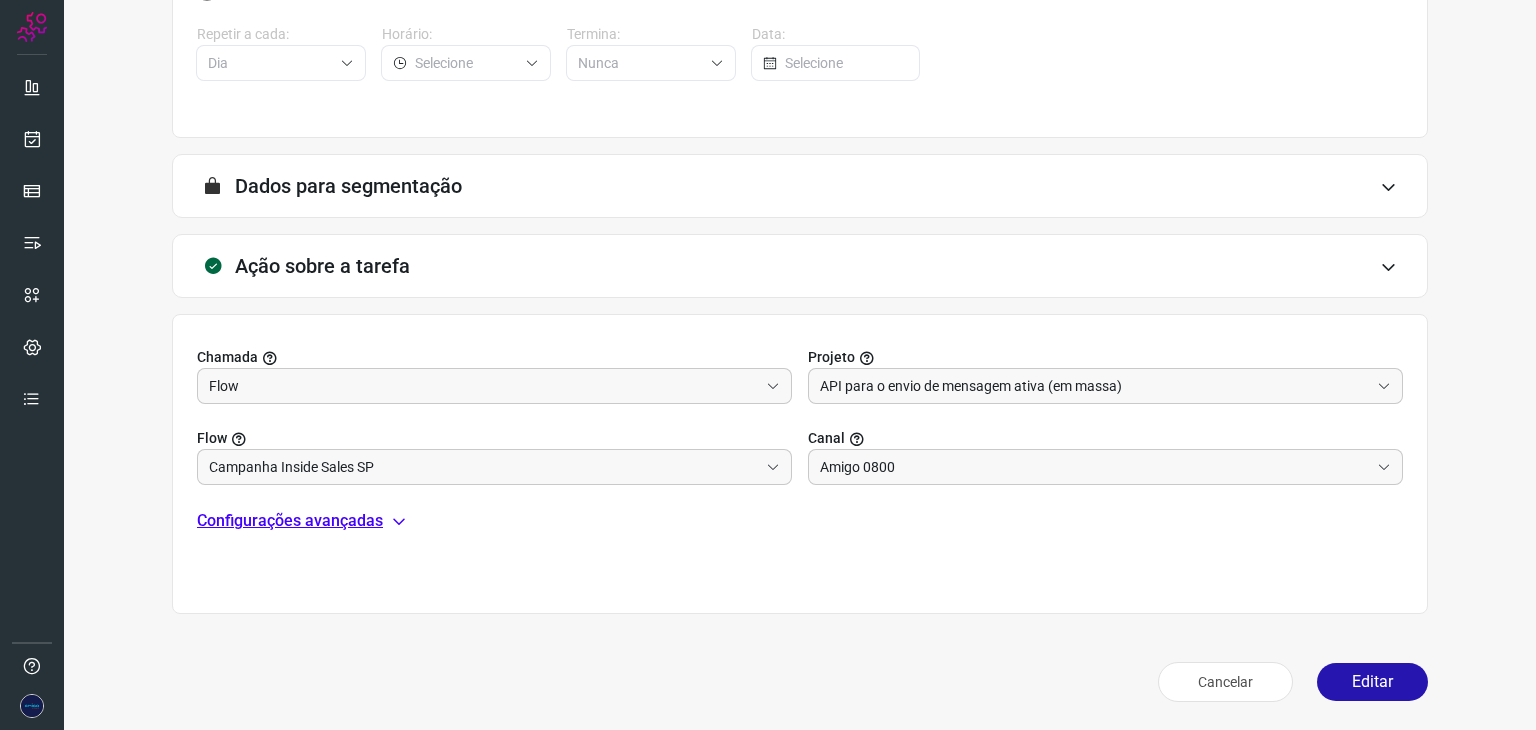 drag, startPoint x: 633, startPoint y: 537, endPoint x: 616, endPoint y: 538, distance: 17.029387 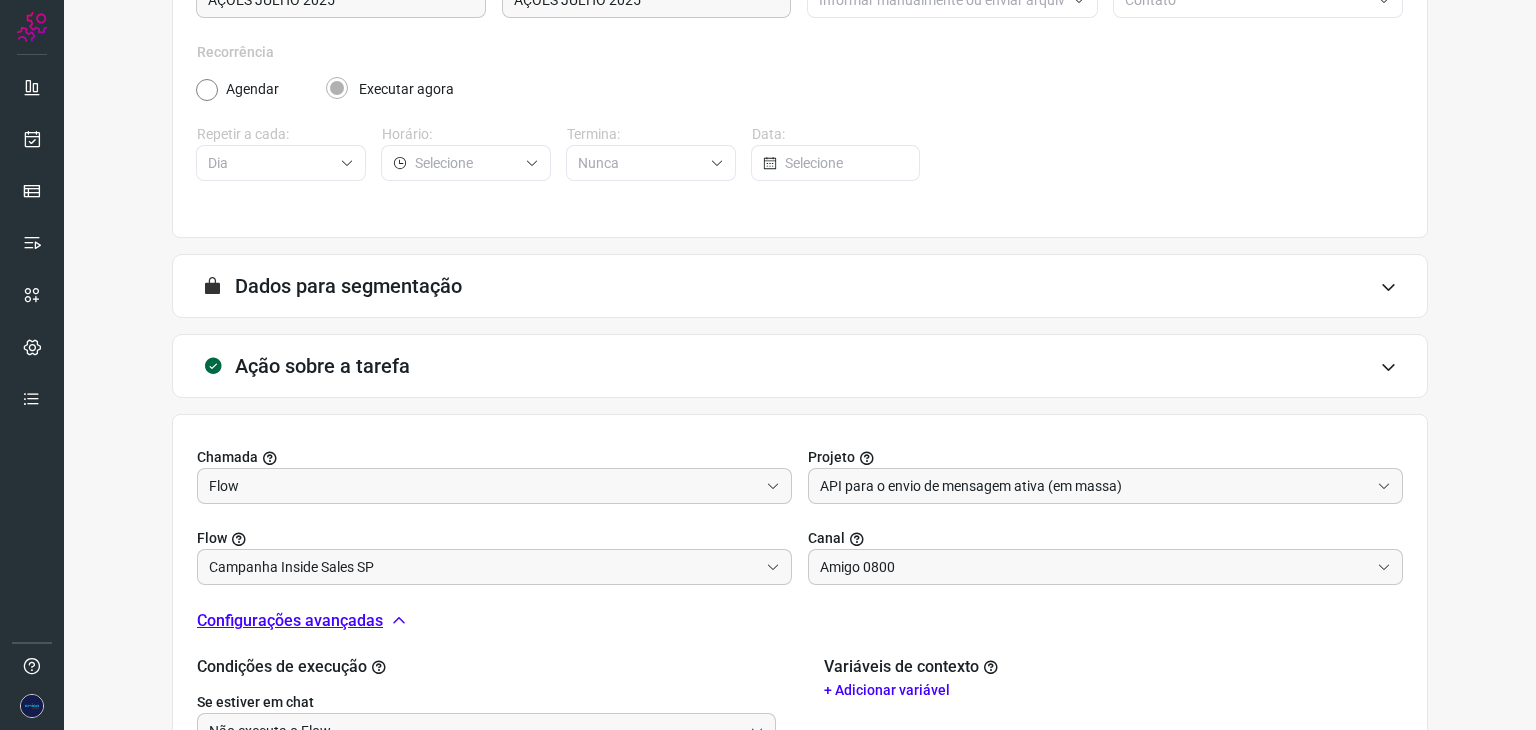 scroll, scrollTop: 0, scrollLeft: 0, axis: both 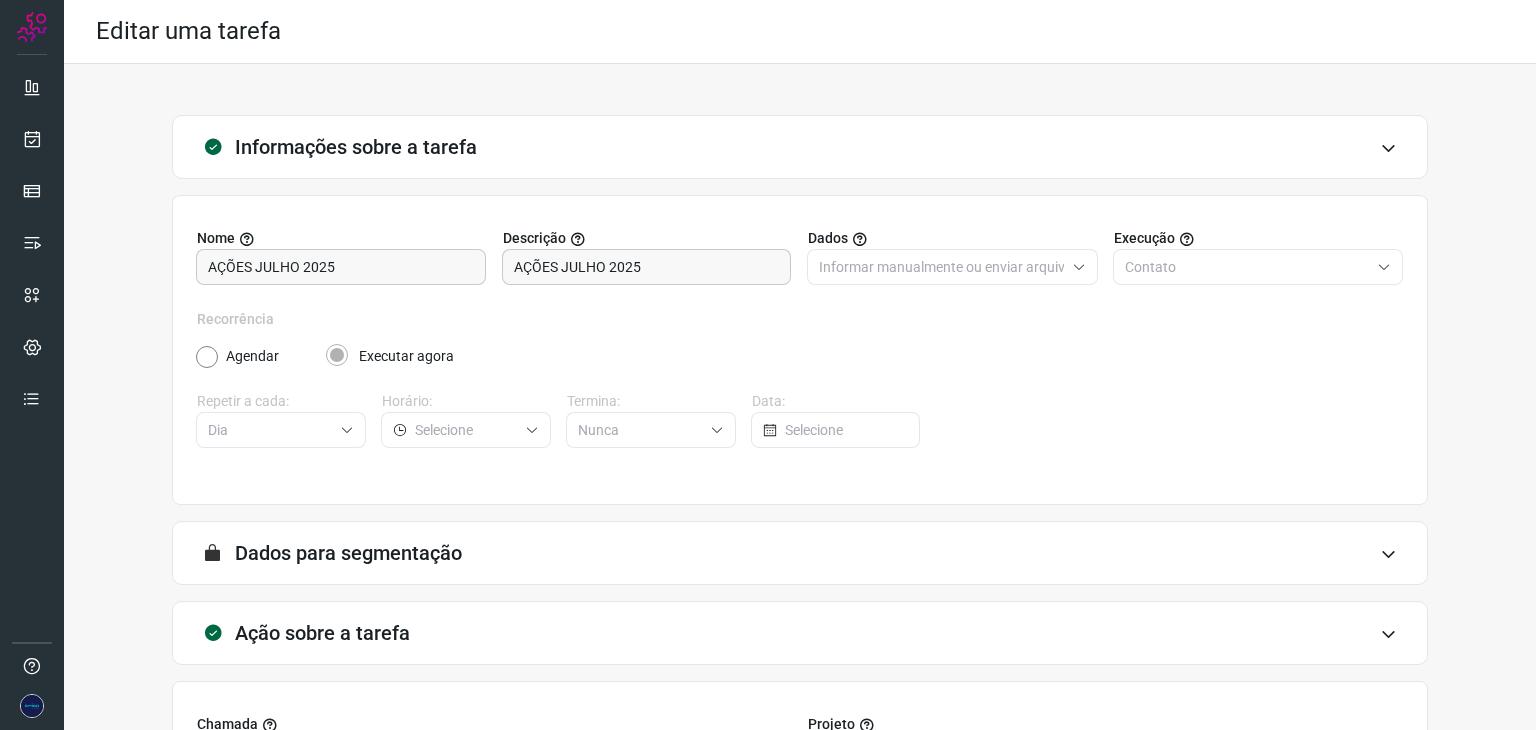 click at bounding box center [1388, 148] 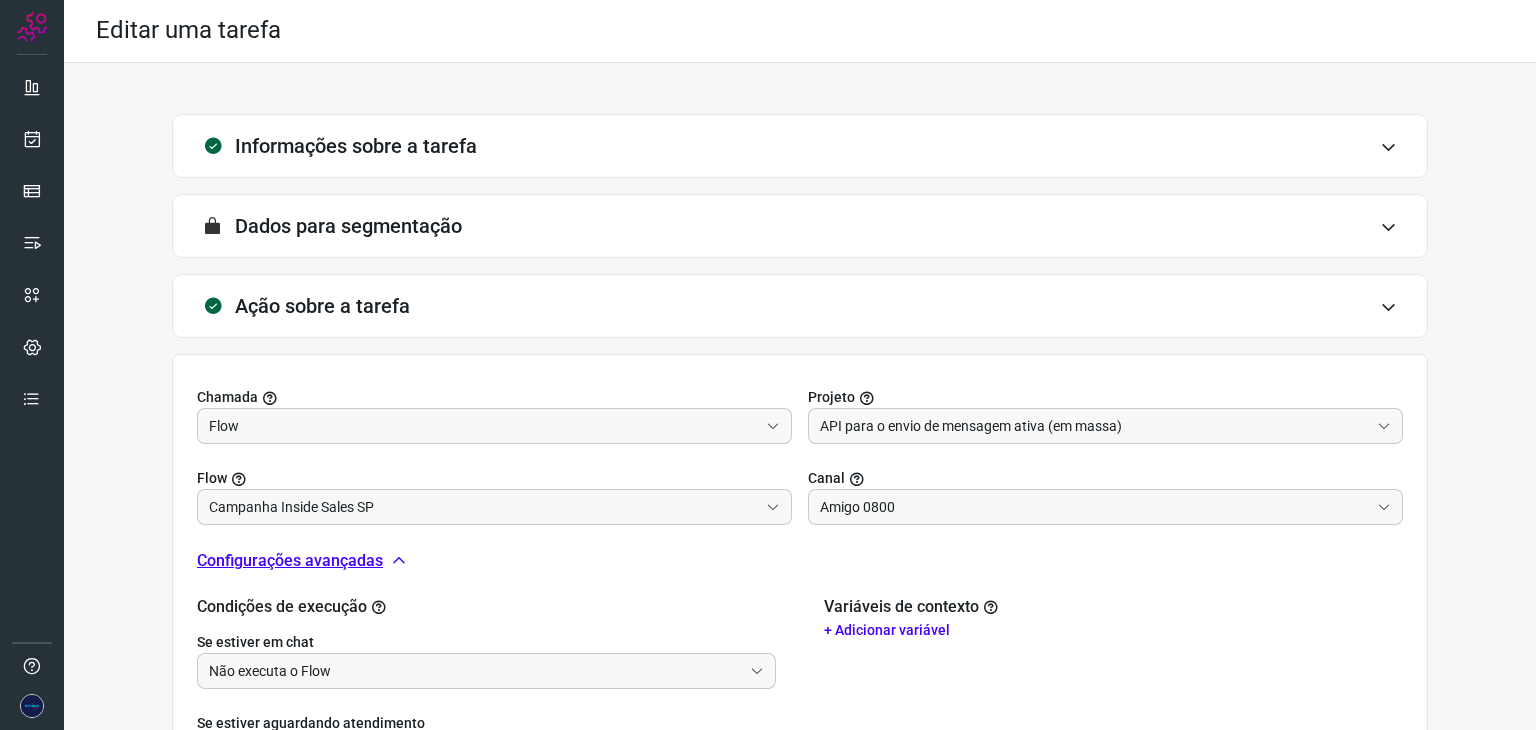 scroll, scrollTop: 0, scrollLeft: 0, axis: both 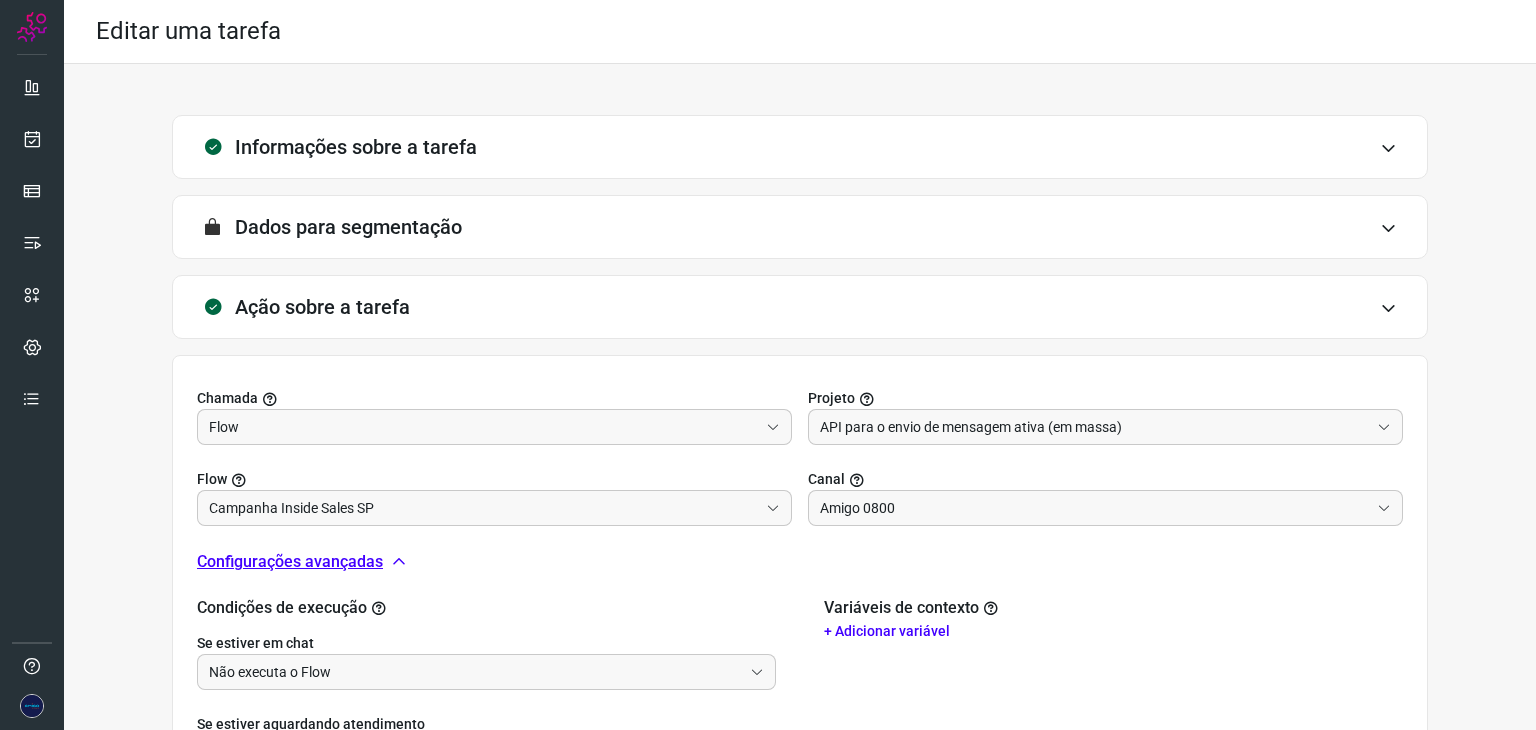 click at bounding box center (1388, 148) 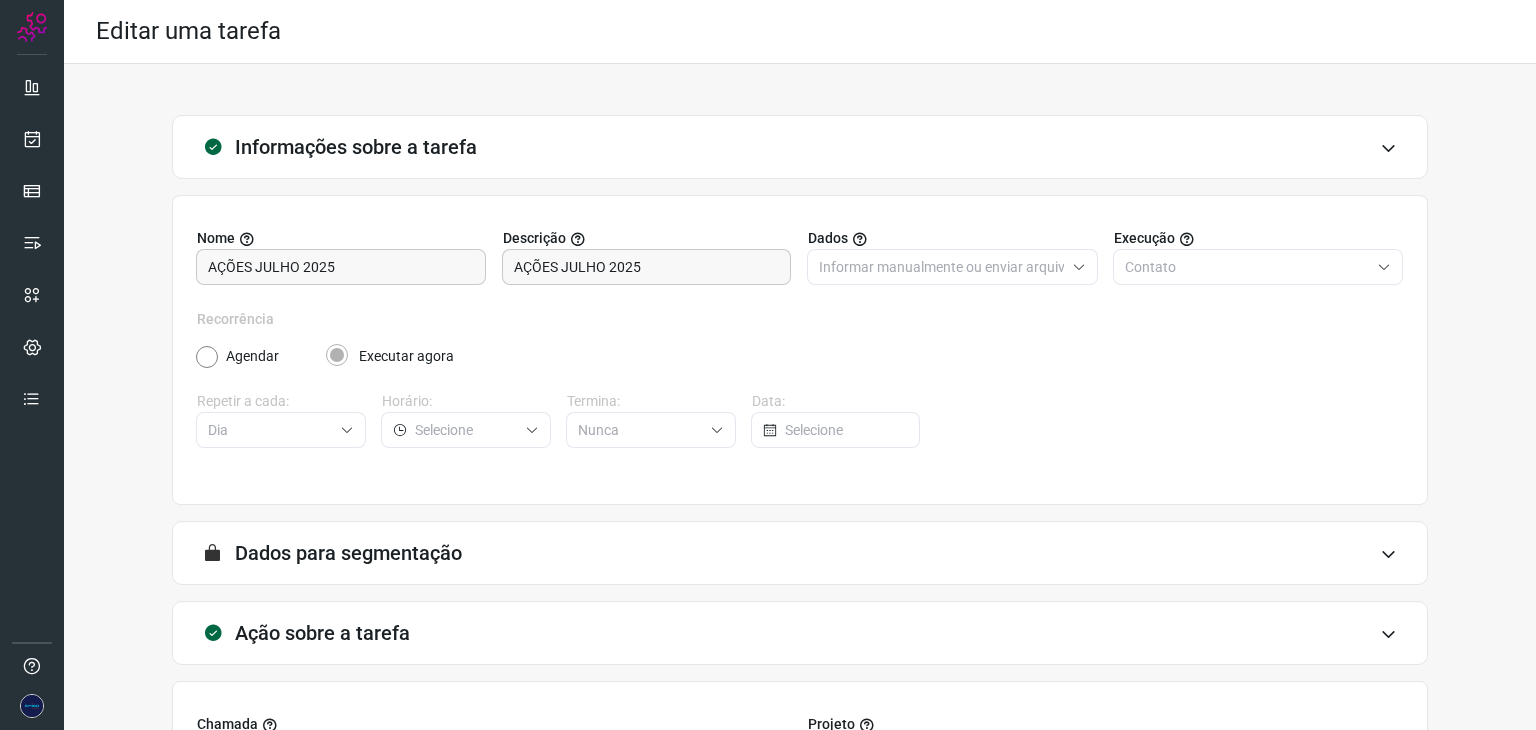 click on "Contato" 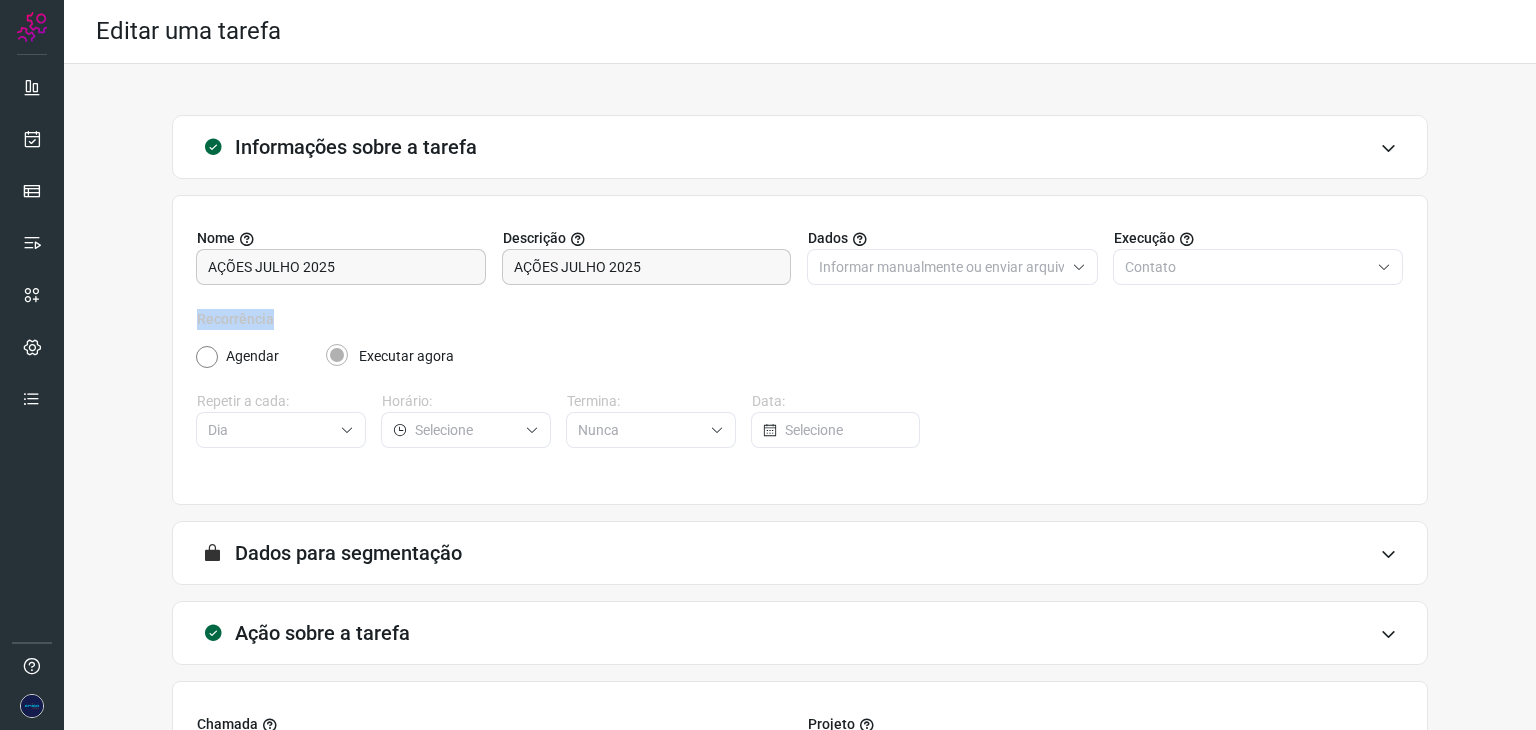 click on "Contato" 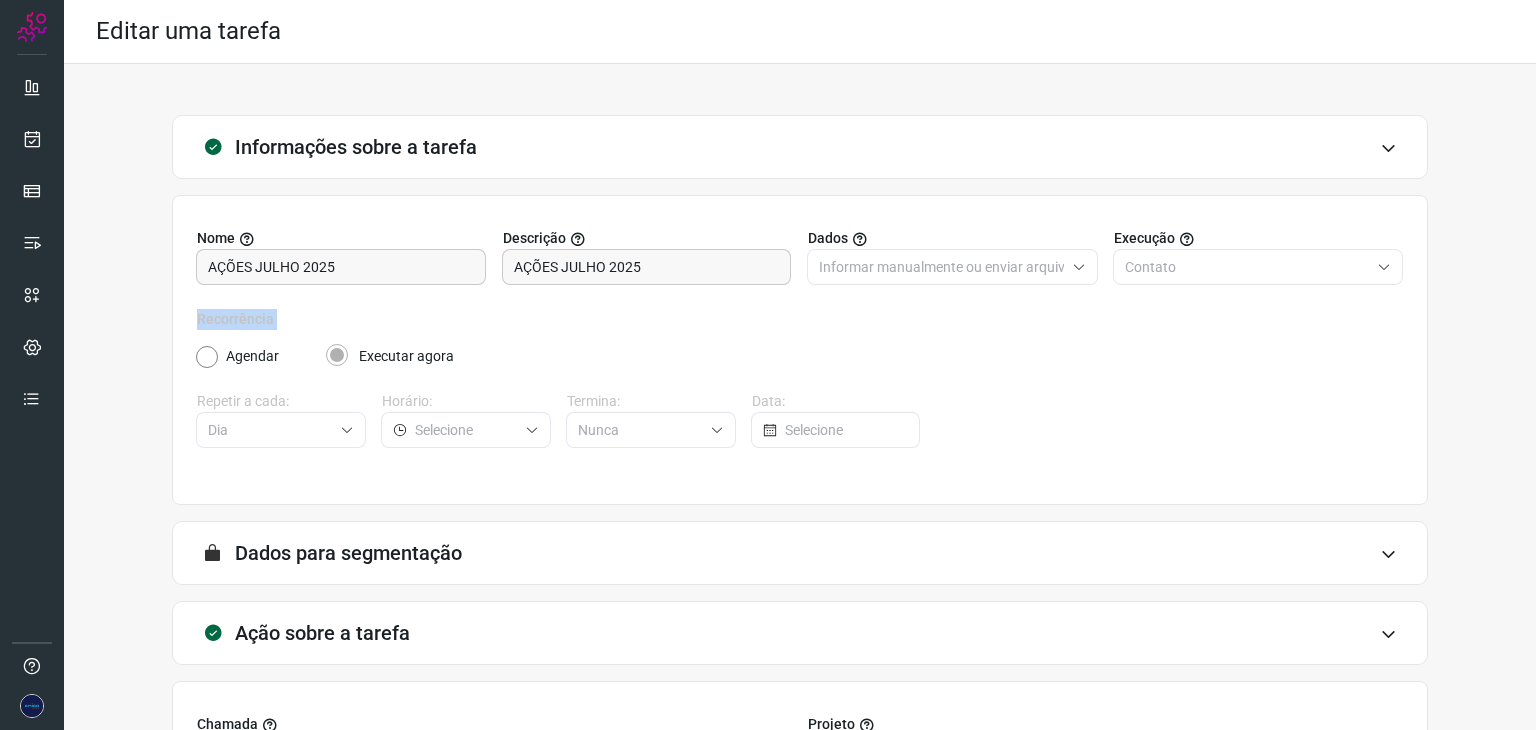 click on "Contato" 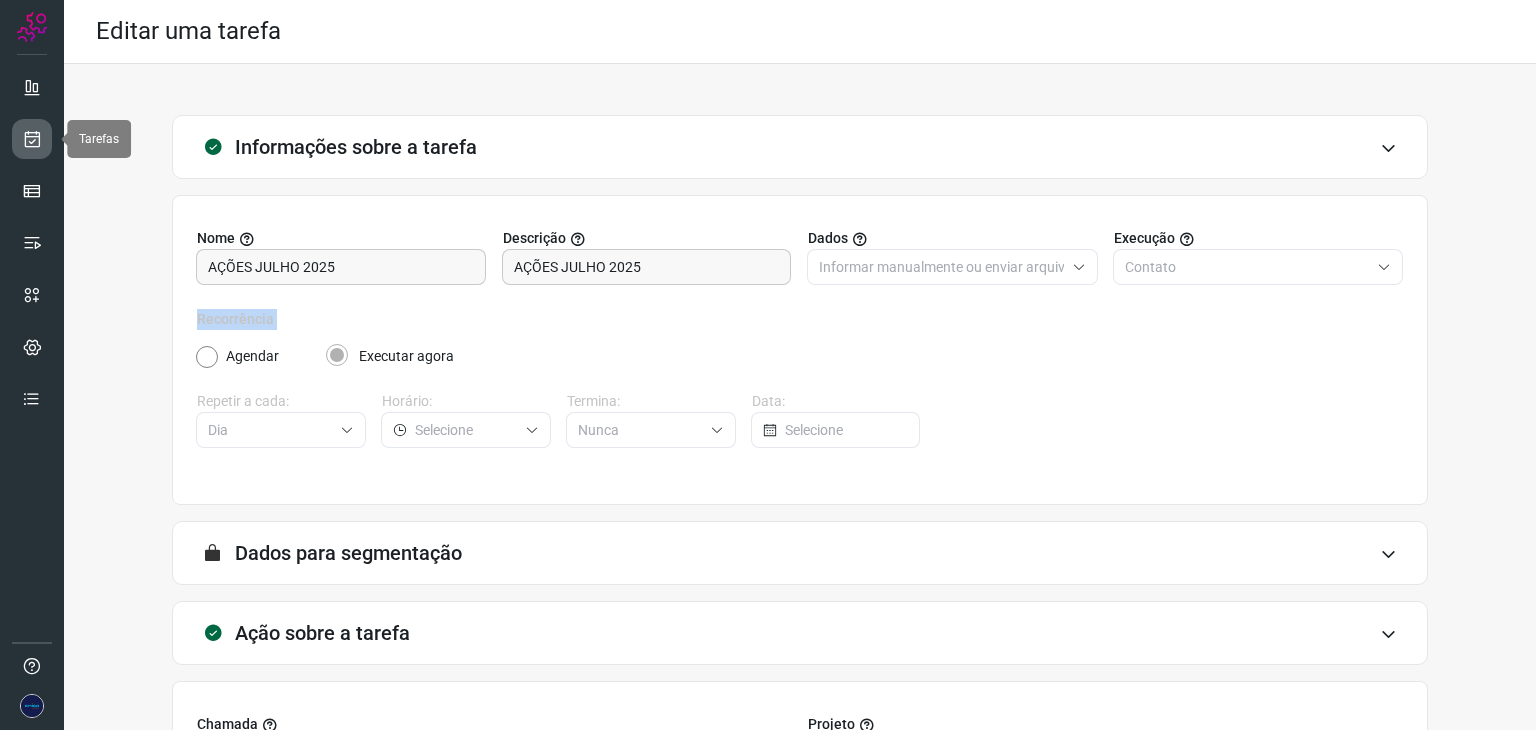 click at bounding box center (32, 139) 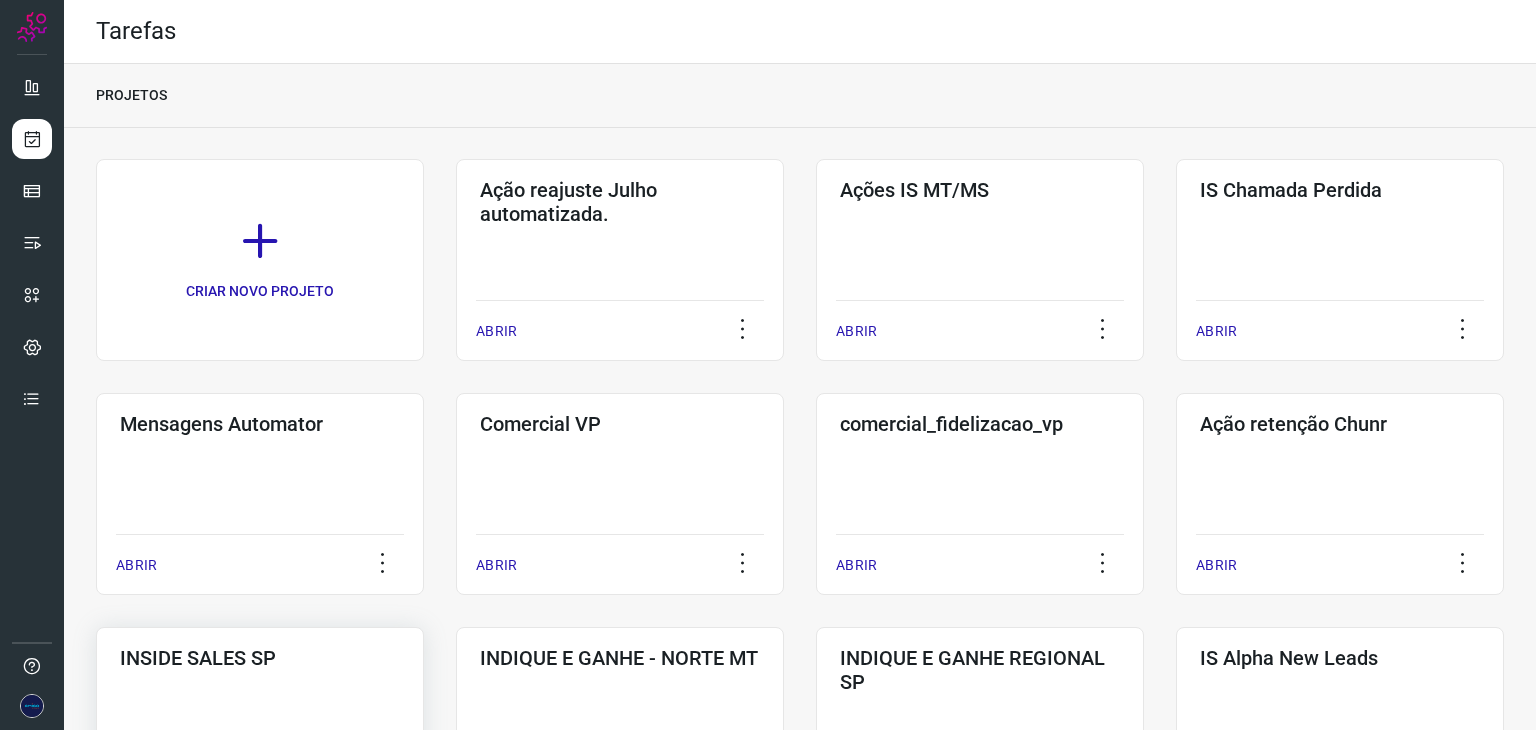 click on "INSIDE SALES SP  ABRIR" 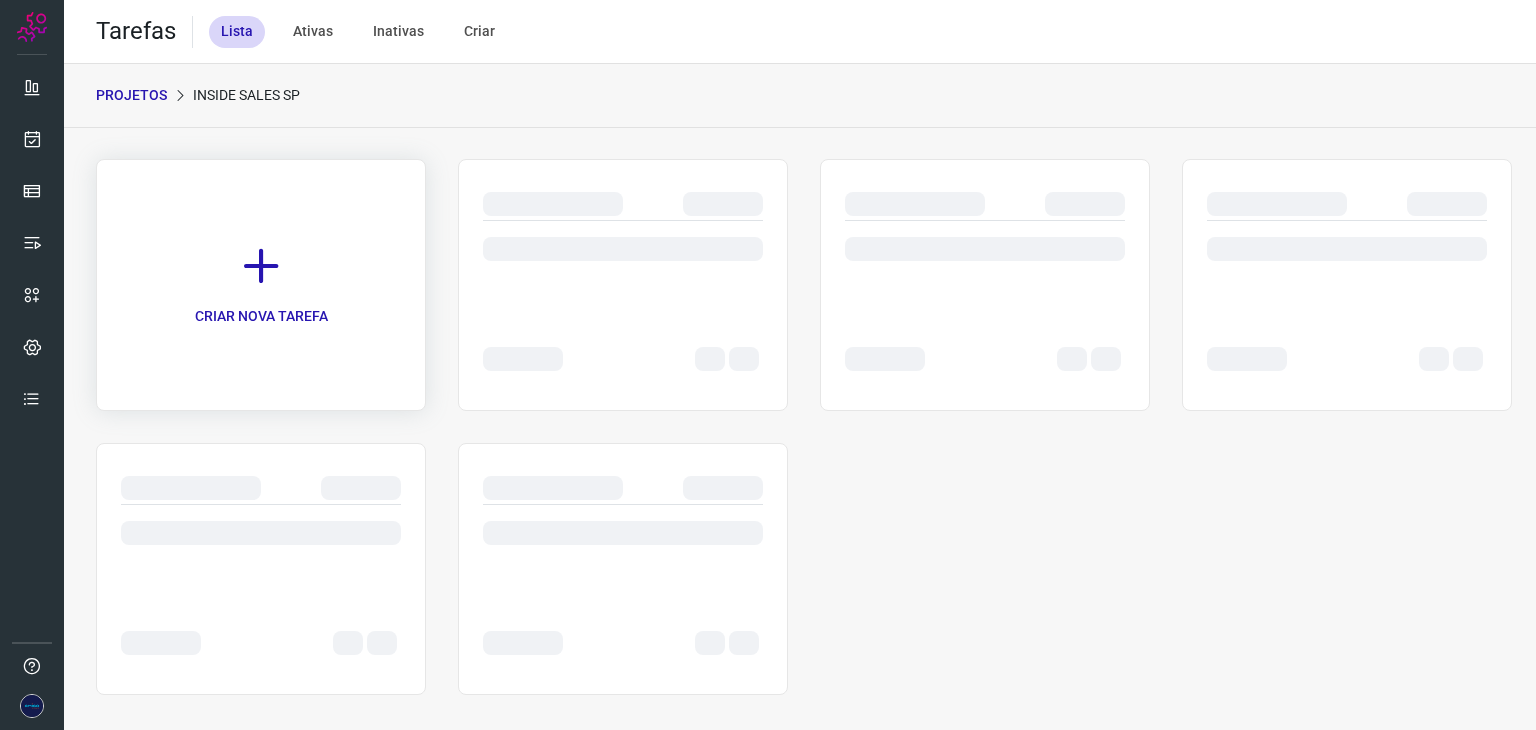 click on "CRIAR NOVA TAREFA" 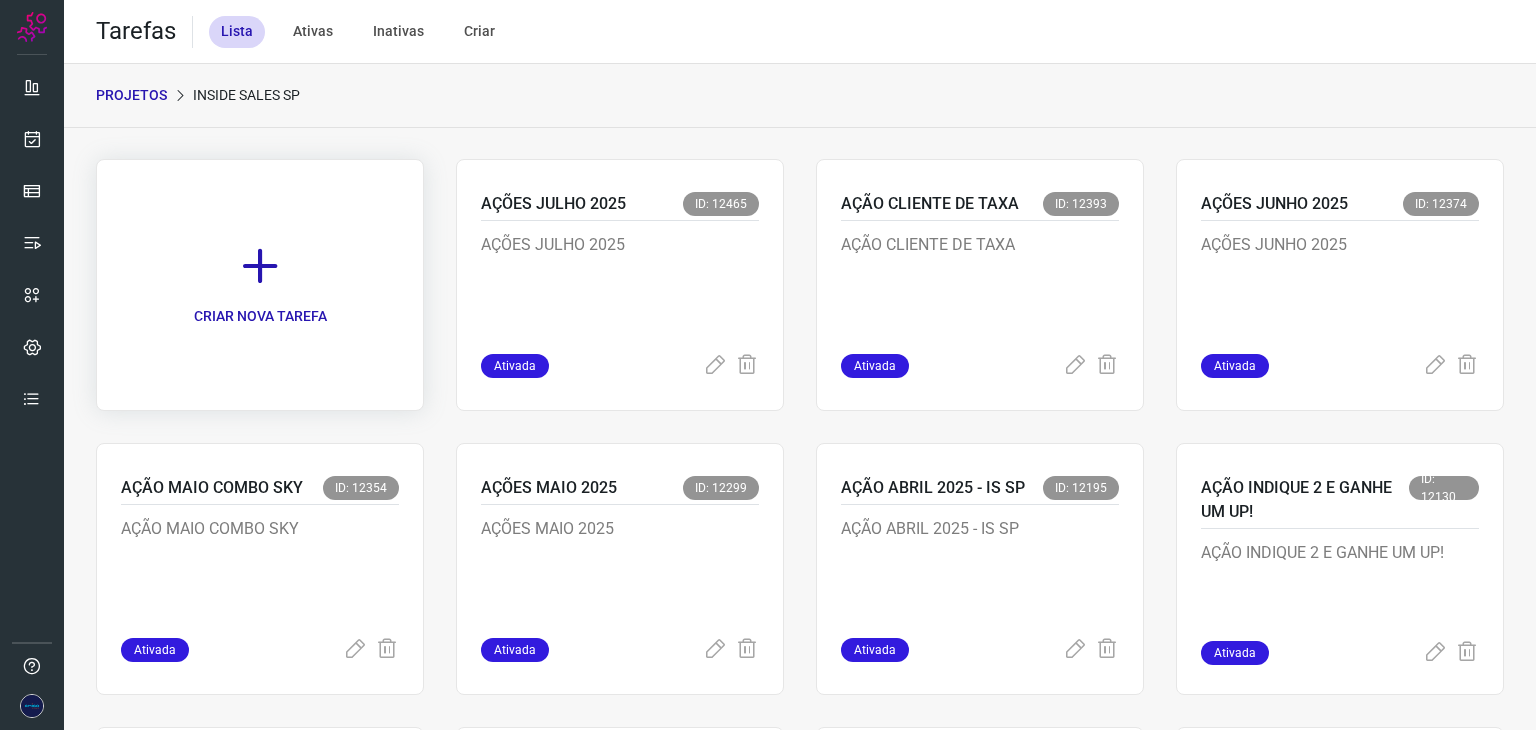 click on "CRIAR NOVA TAREFA" at bounding box center (260, 285) 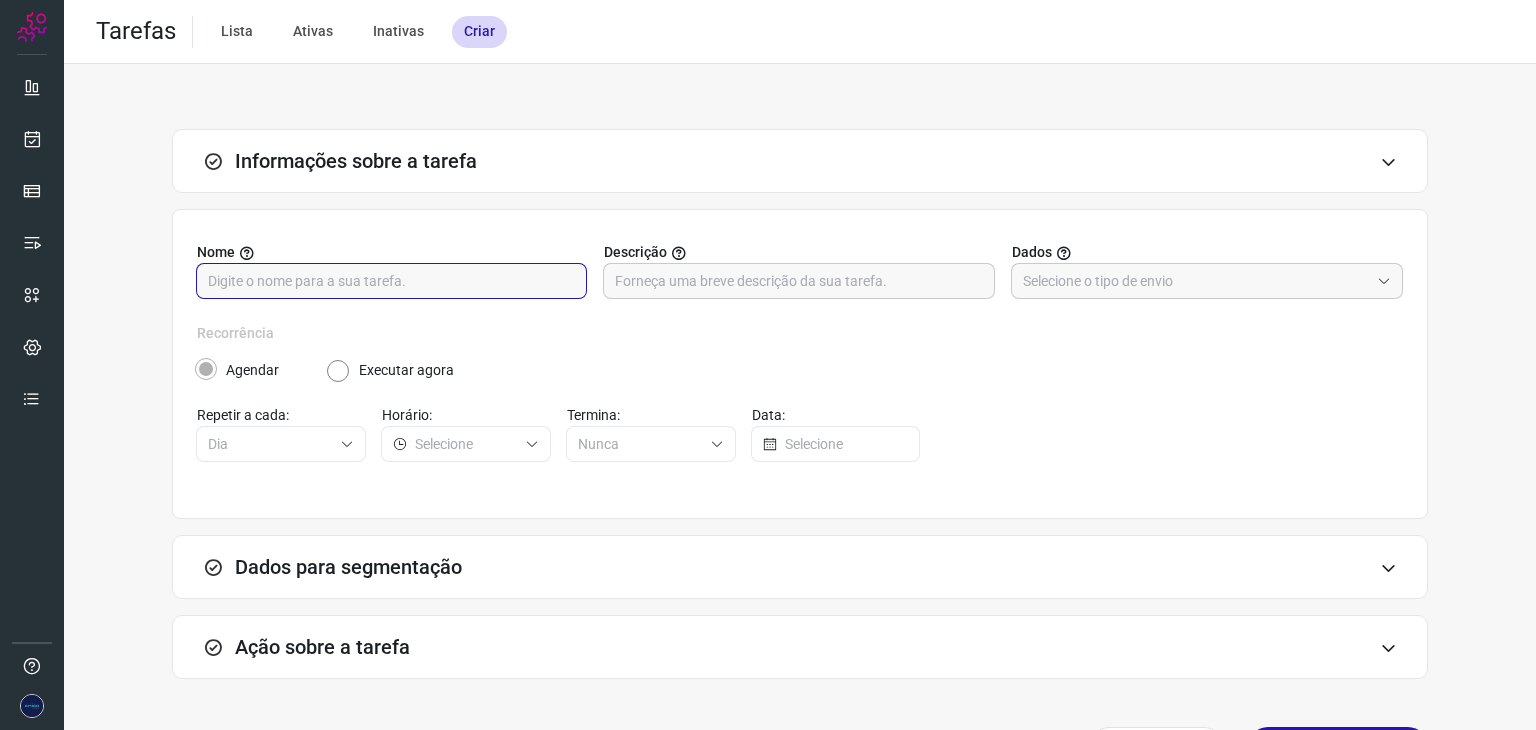 click at bounding box center [391, 281] 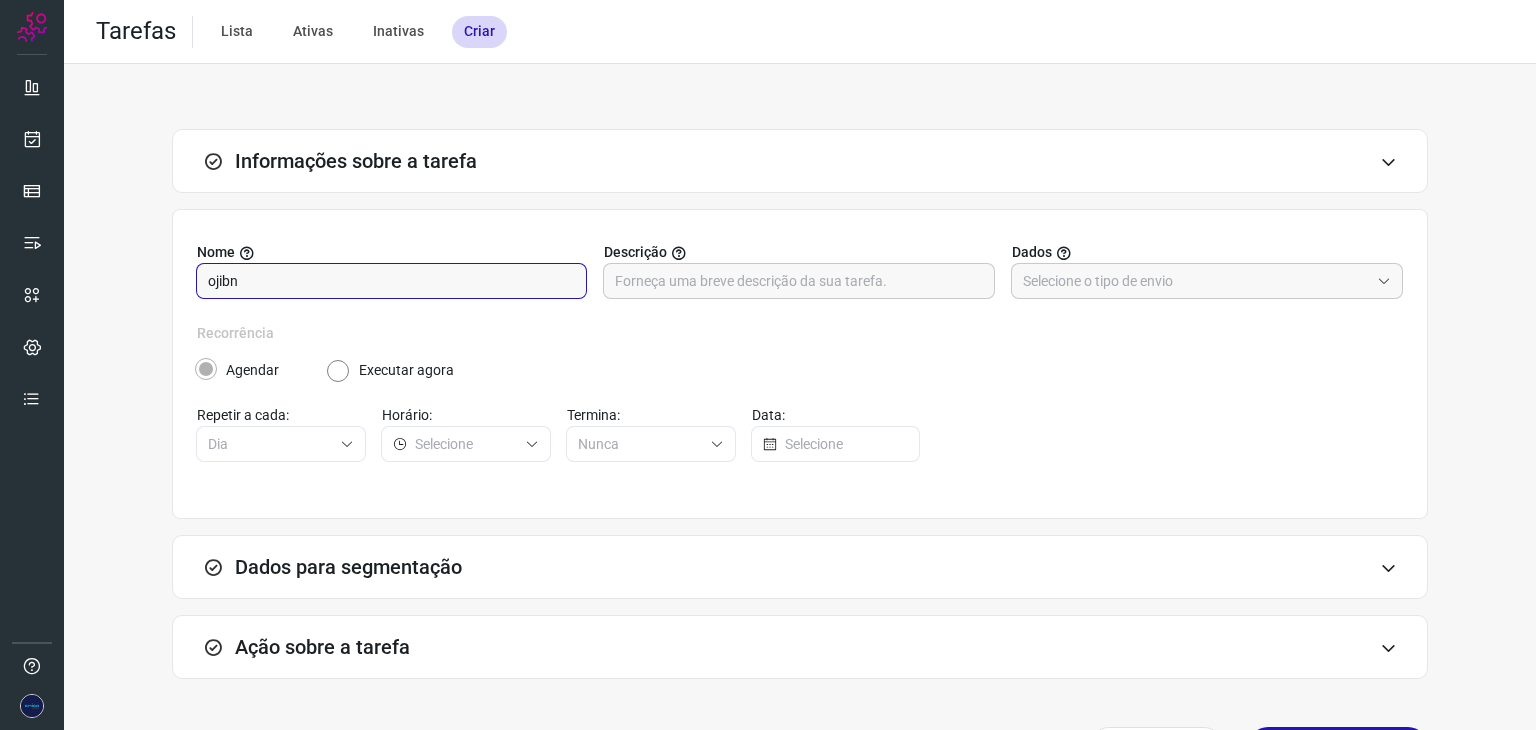 type on "ojibn" 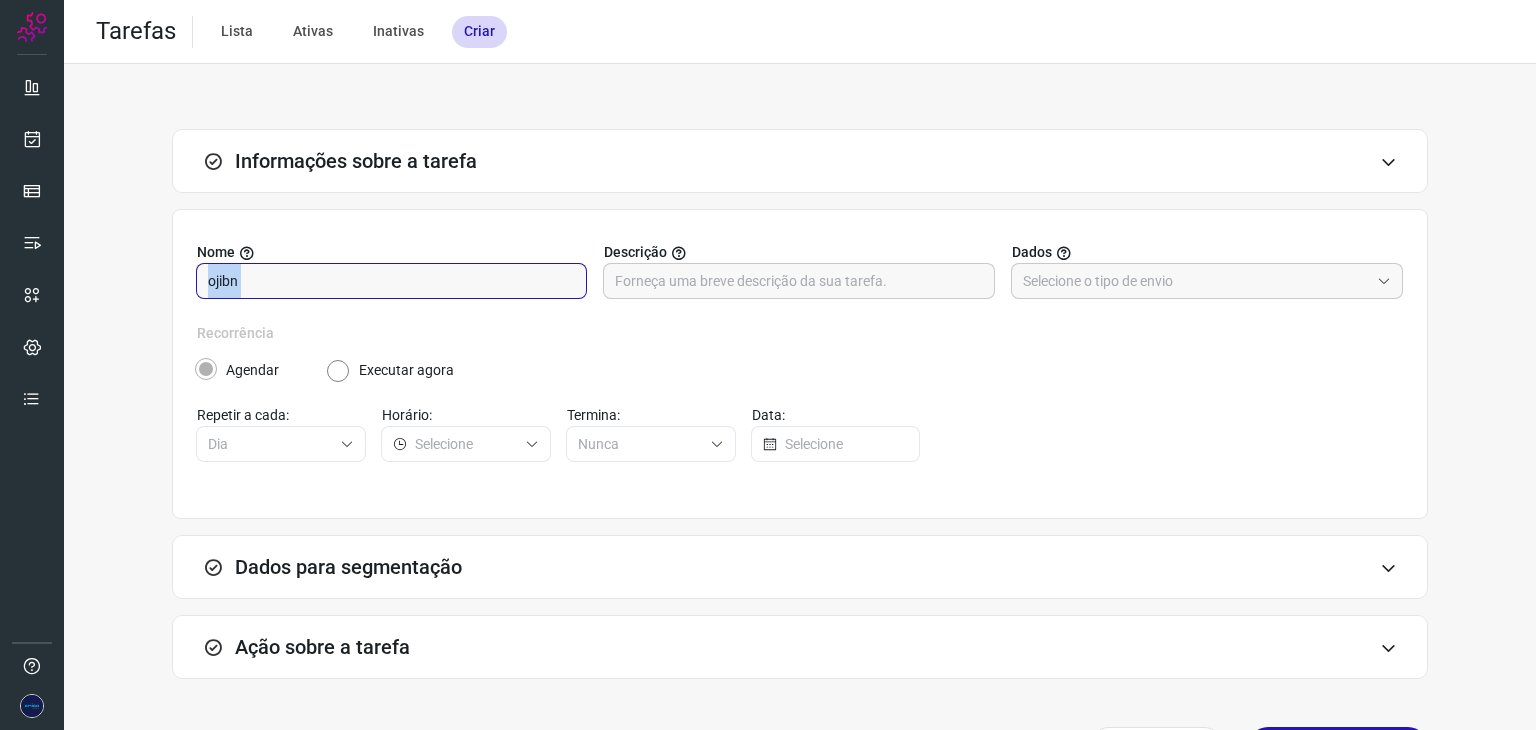 click on "ojibn" 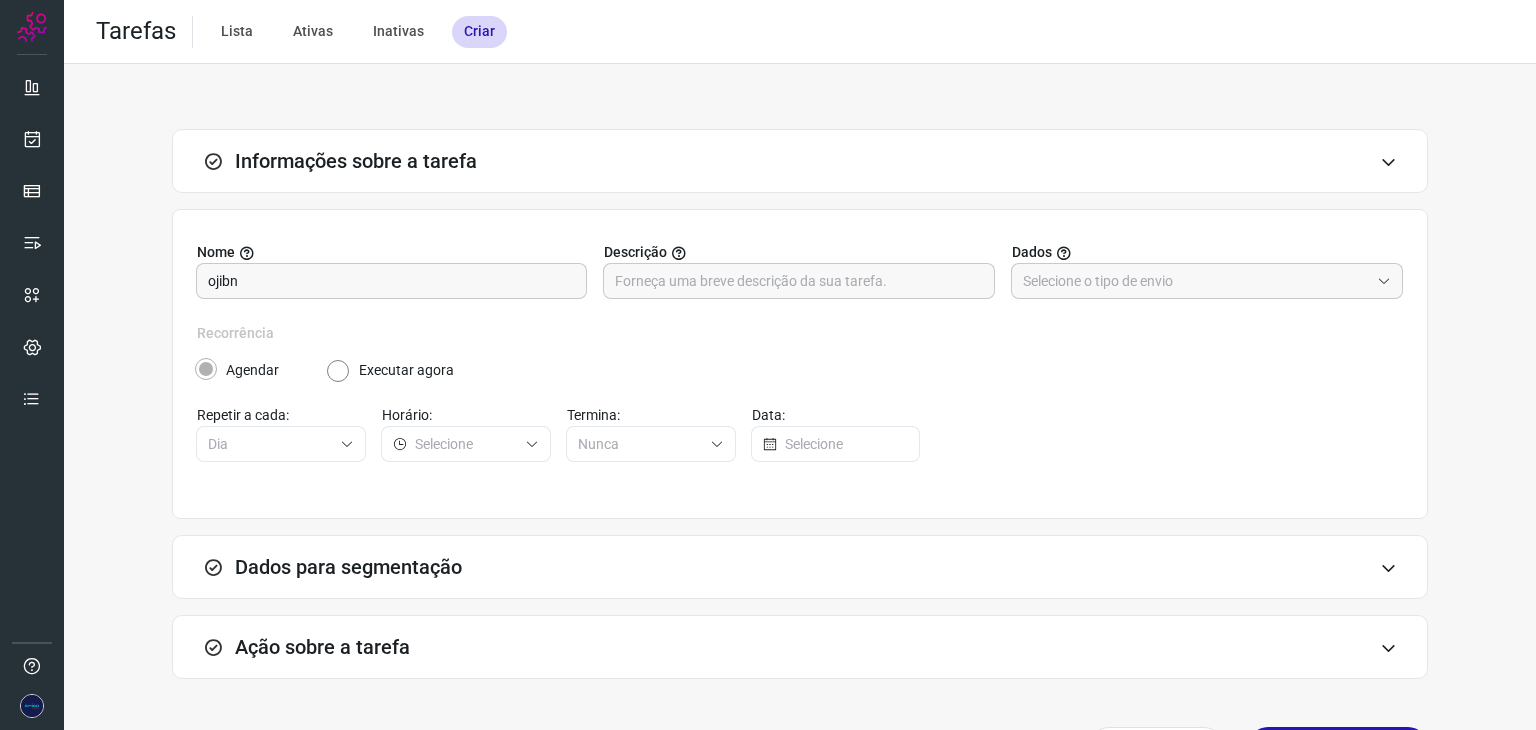 click on "Nome ojibn Descrição Dados" at bounding box center [800, 282] 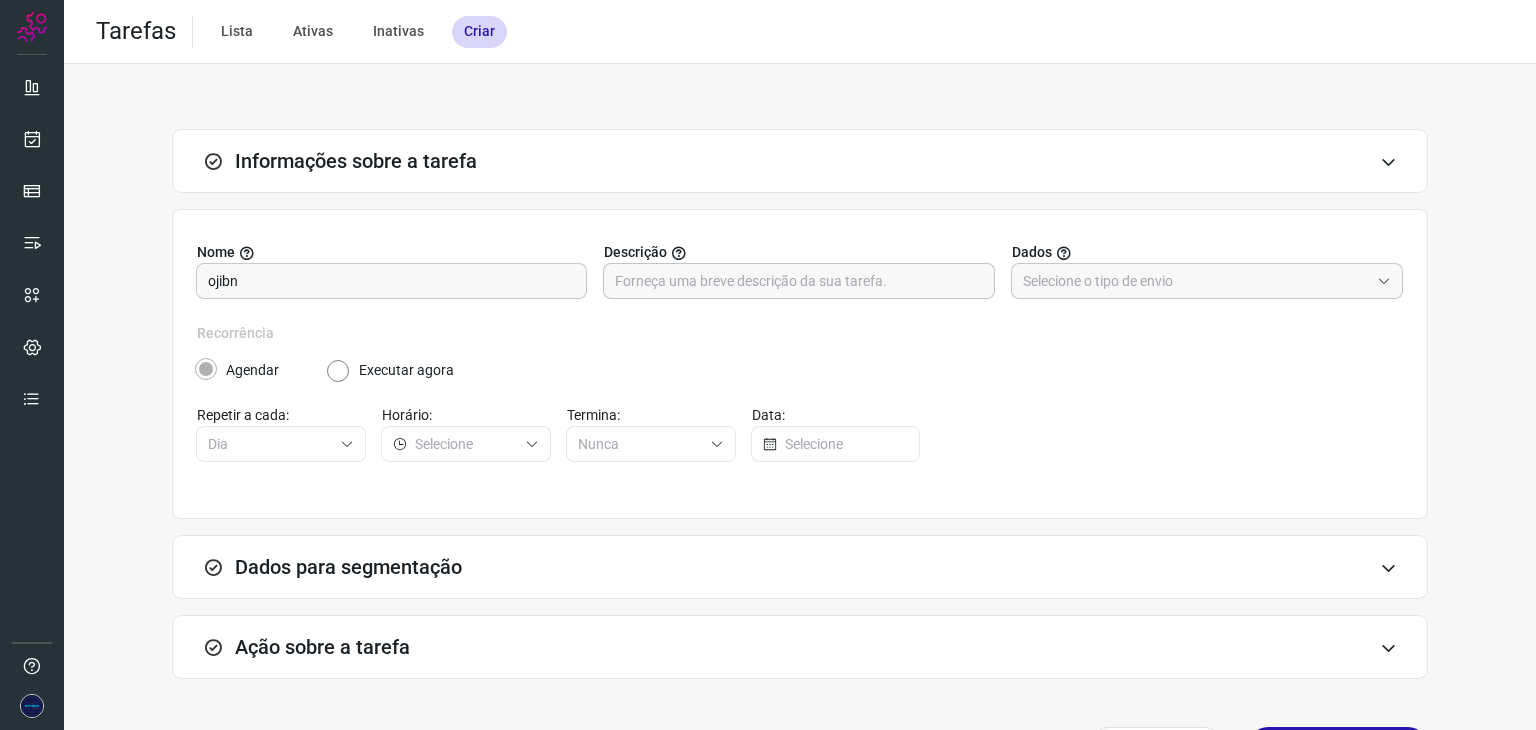 click at bounding box center [798, 281] 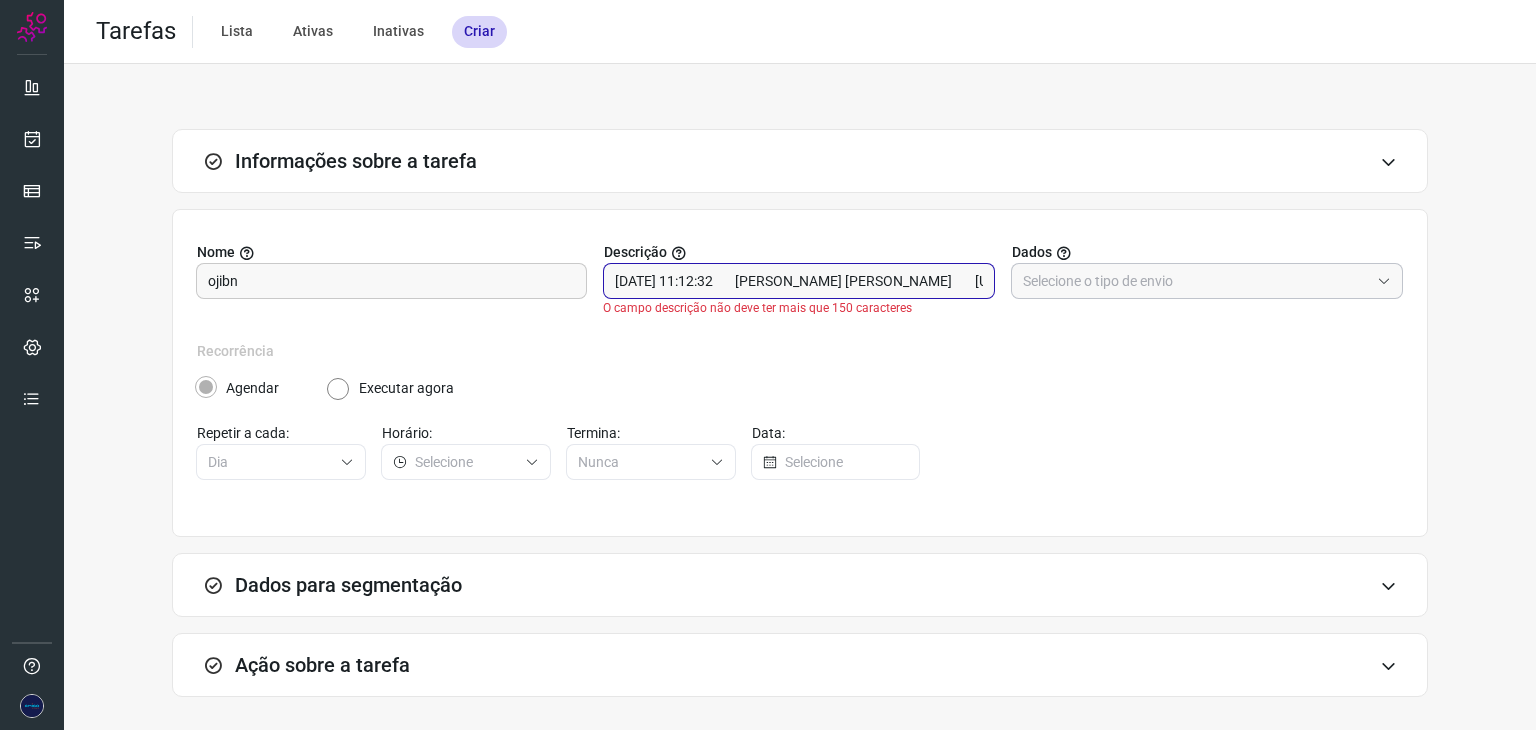 scroll, scrollTop: 0, scrollLeft: 1664, axis: horizontal 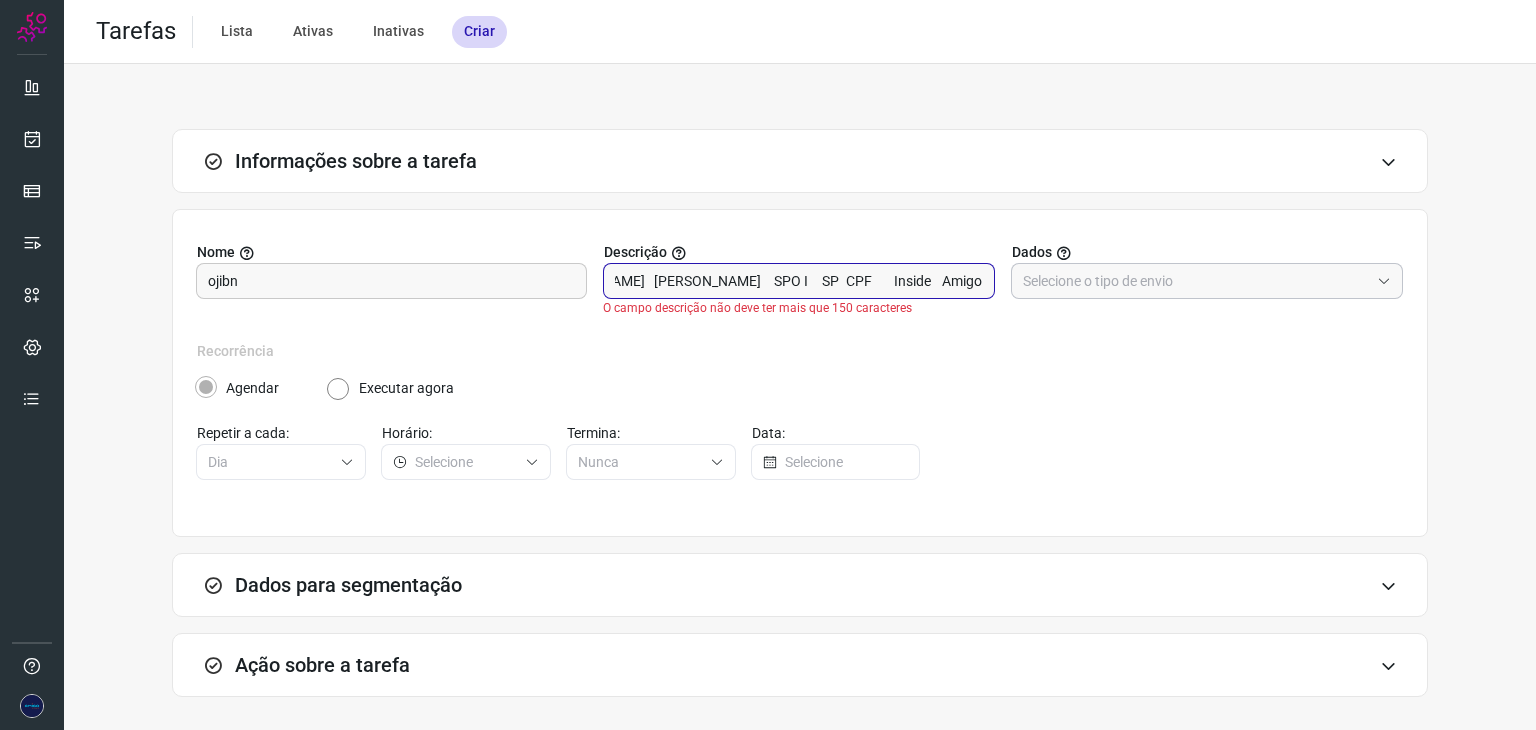 type on "[DATE] 11:12:32	[PERSON_NAME] [PERSON_NAME]	[URL][DOMAIN_NAME]	18021537	"	PRO4P26SZQHU"	Não		CAIQUE SANTO [PERSON_NAME]	[PERSON_NAME]	SPO I	SP	CPF	Inside	Amigo" 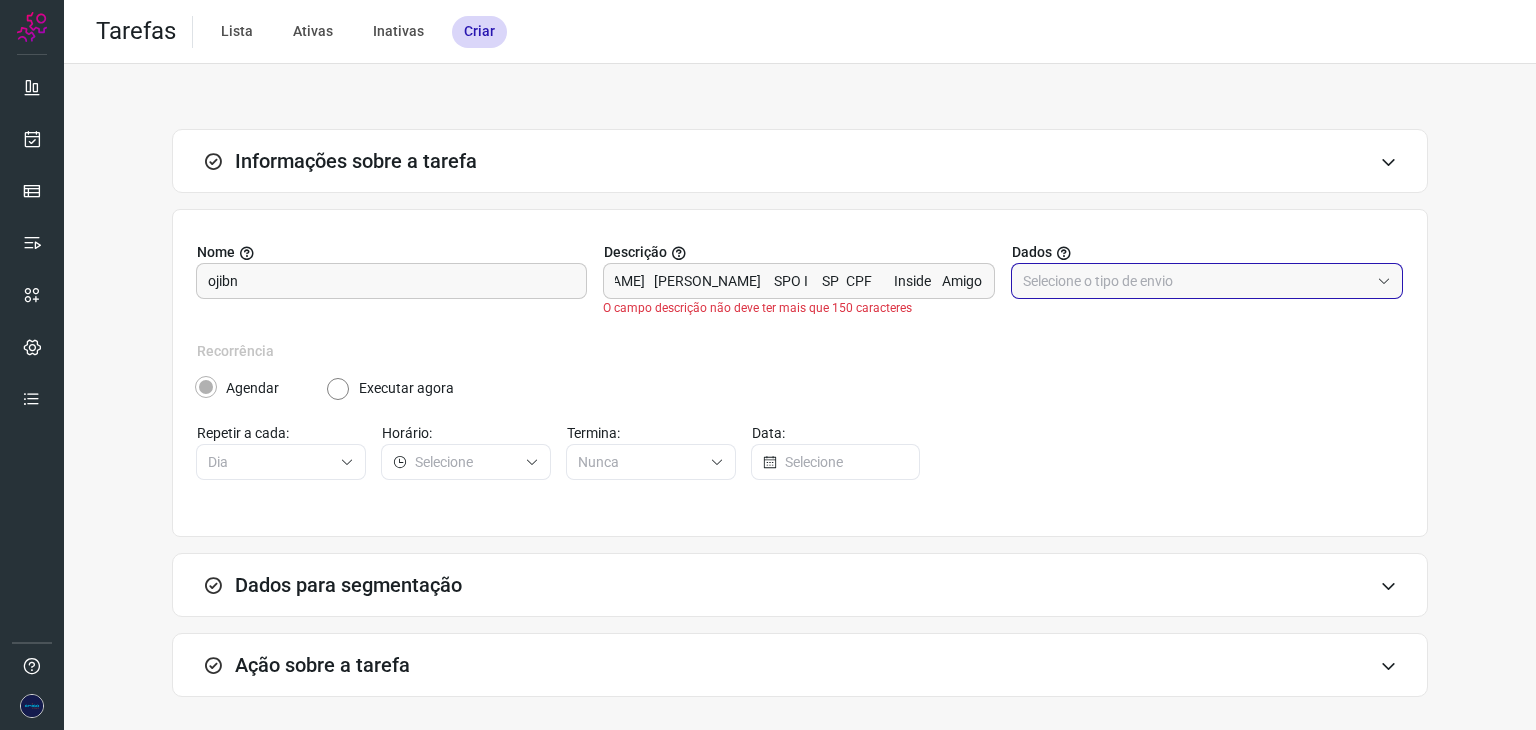 click at bounding box center [1196, 281] 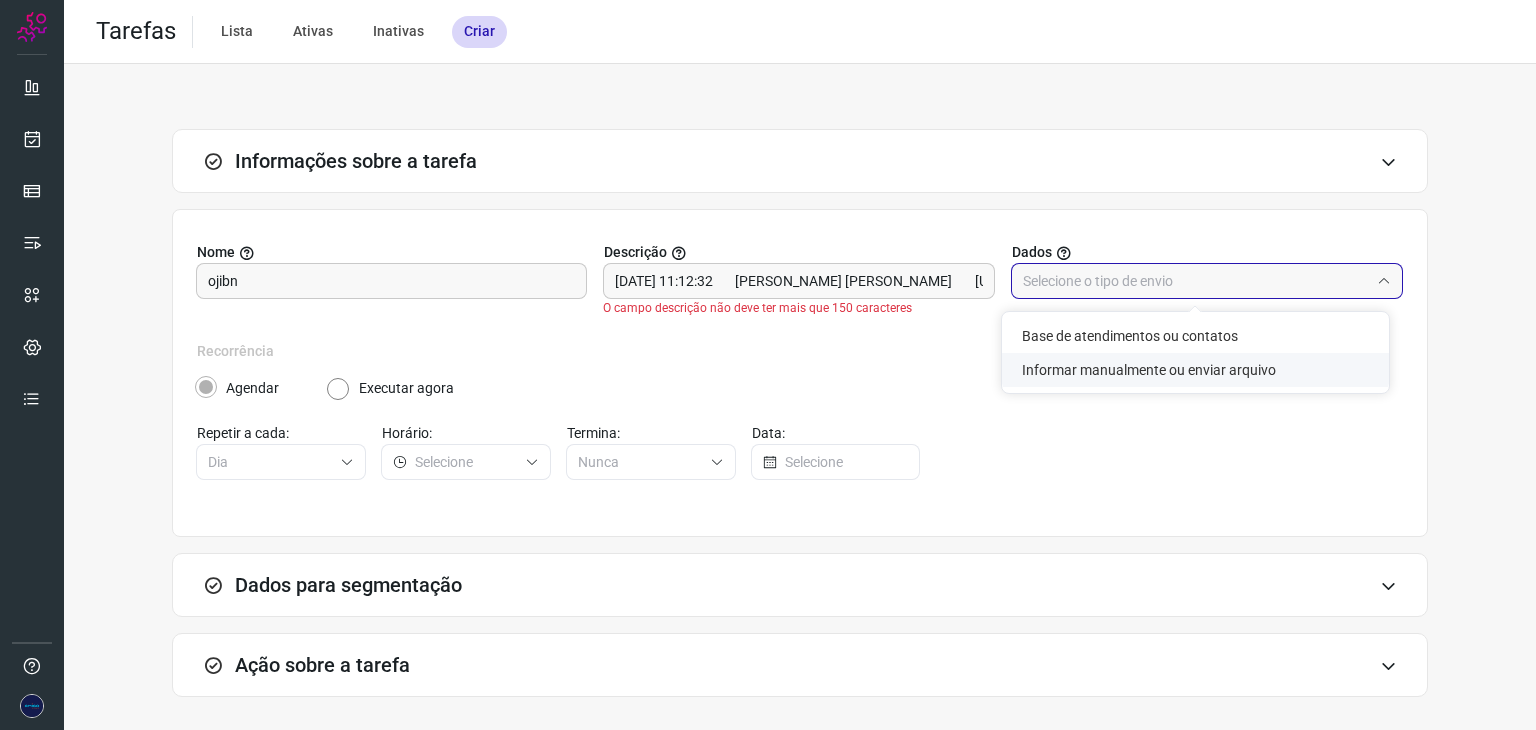 click on "Informar manualmente ou enviar arquivo" 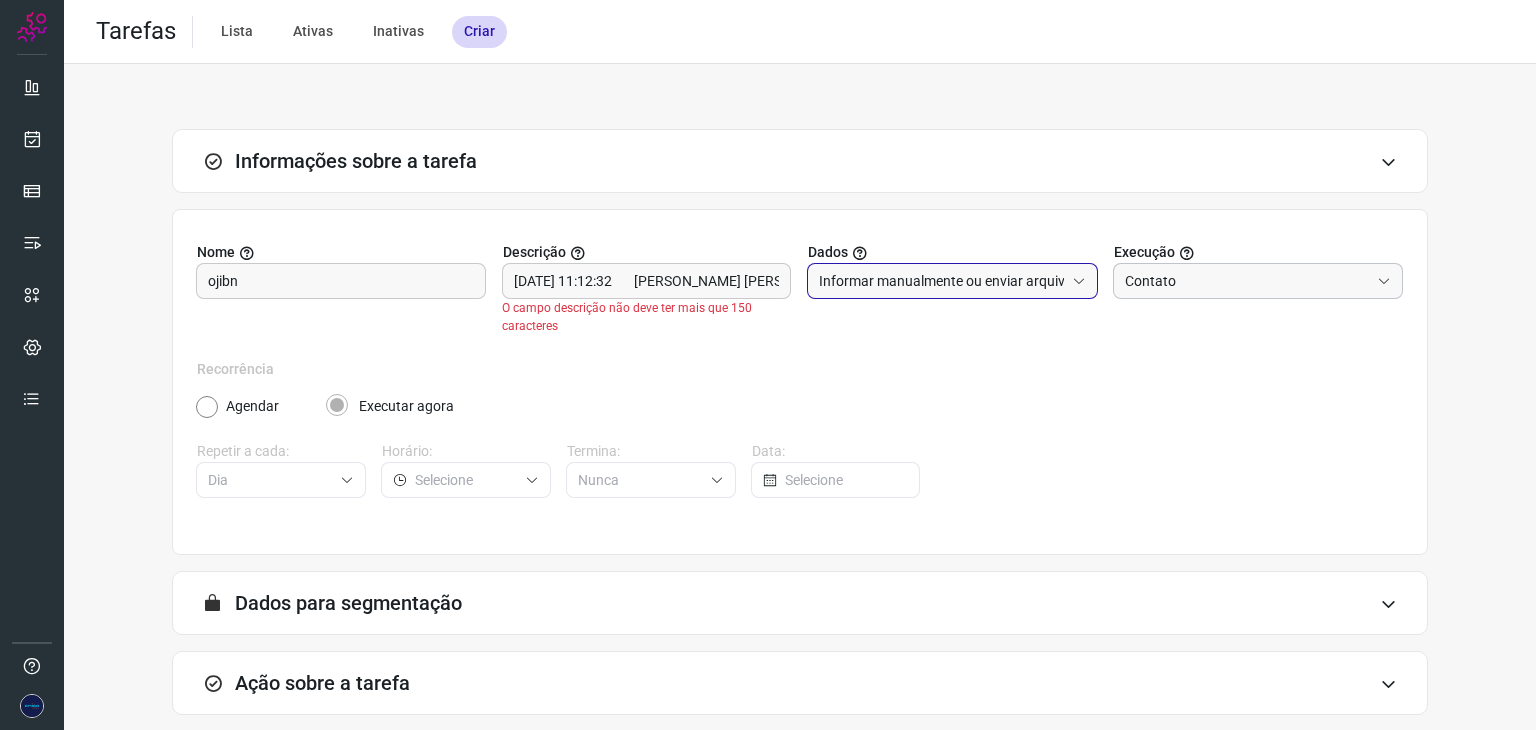 click on "Contato" at bounding box center [1247, 281] 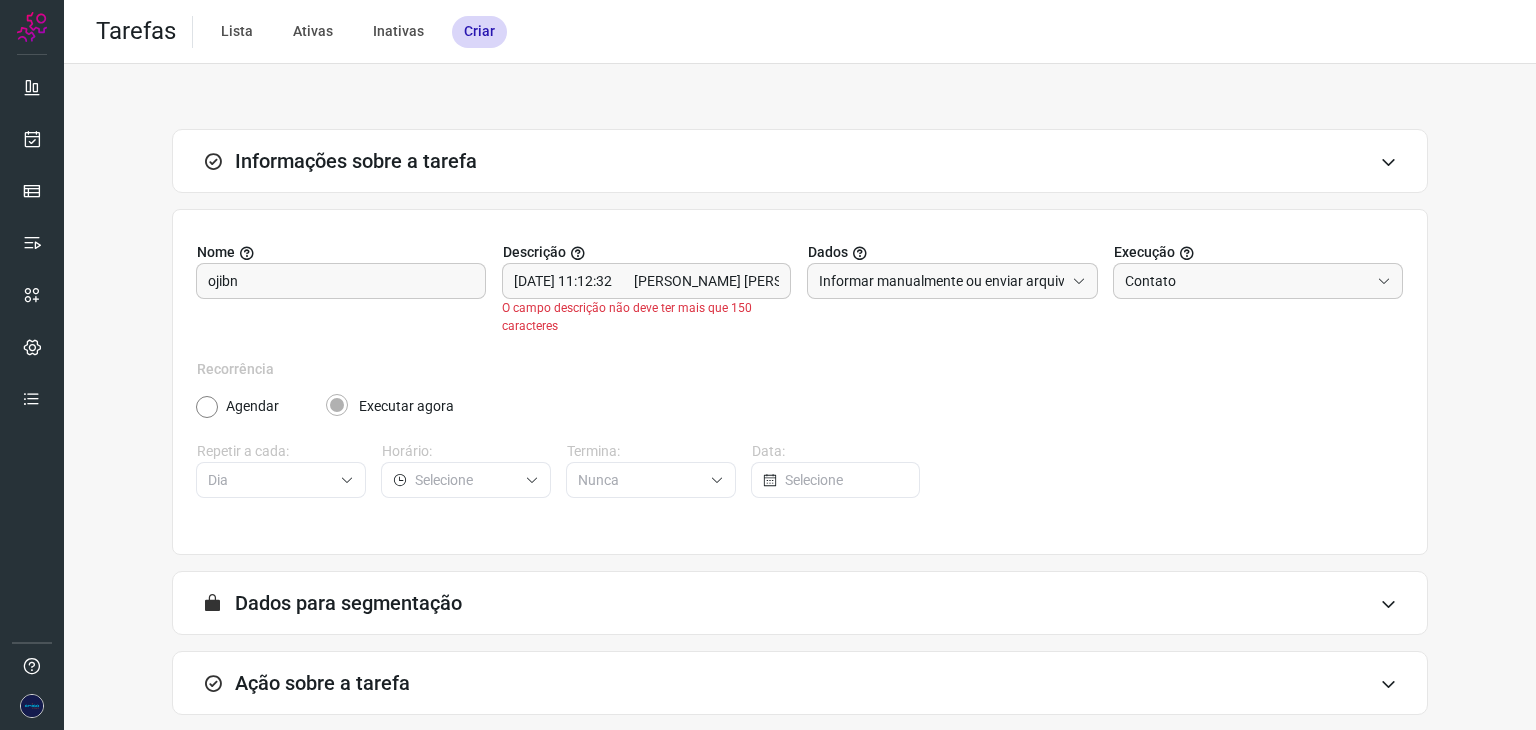click on "Agendar Executar agora" at bounding box center [799, 406] 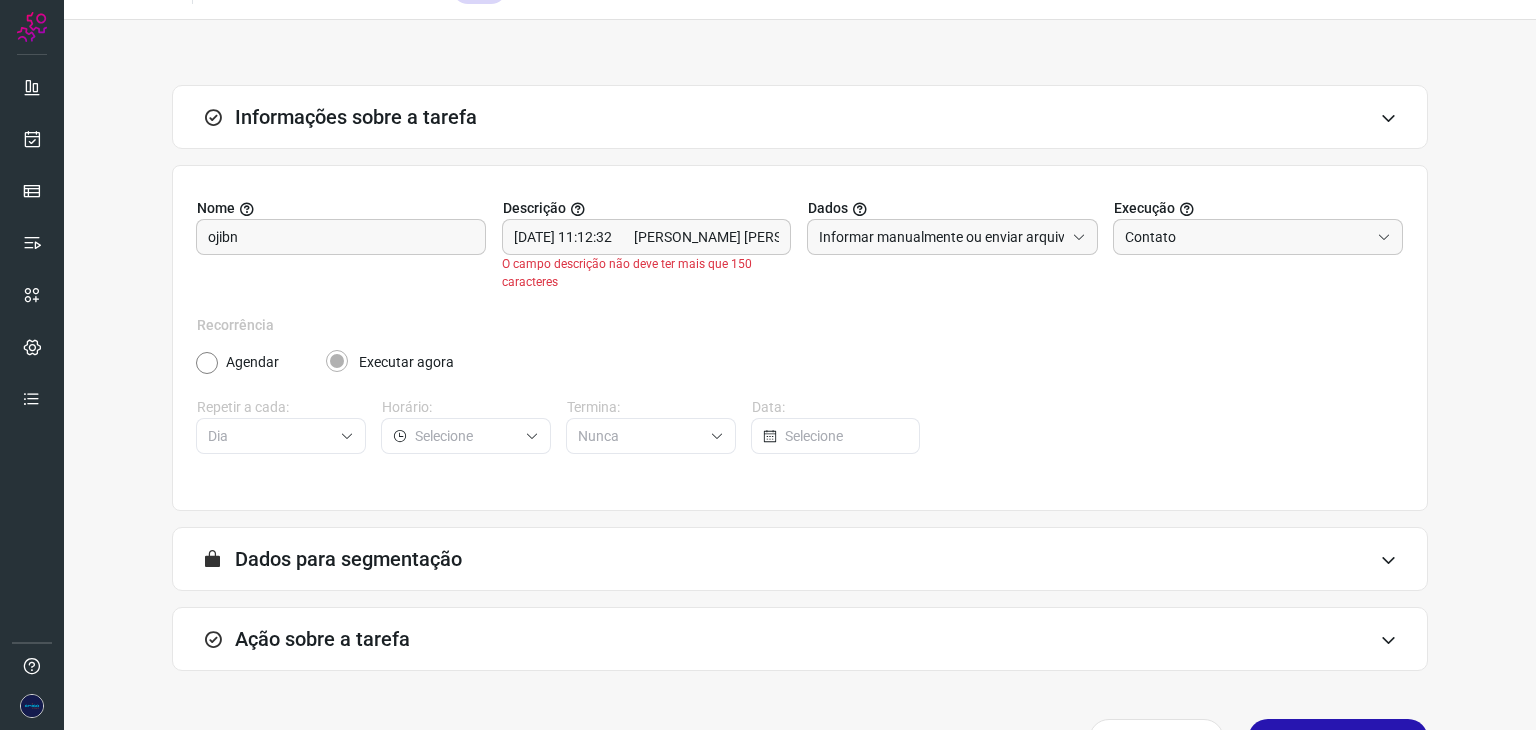 scroll, scrollTop: 100, scrollLeft: 0, axis: vertical 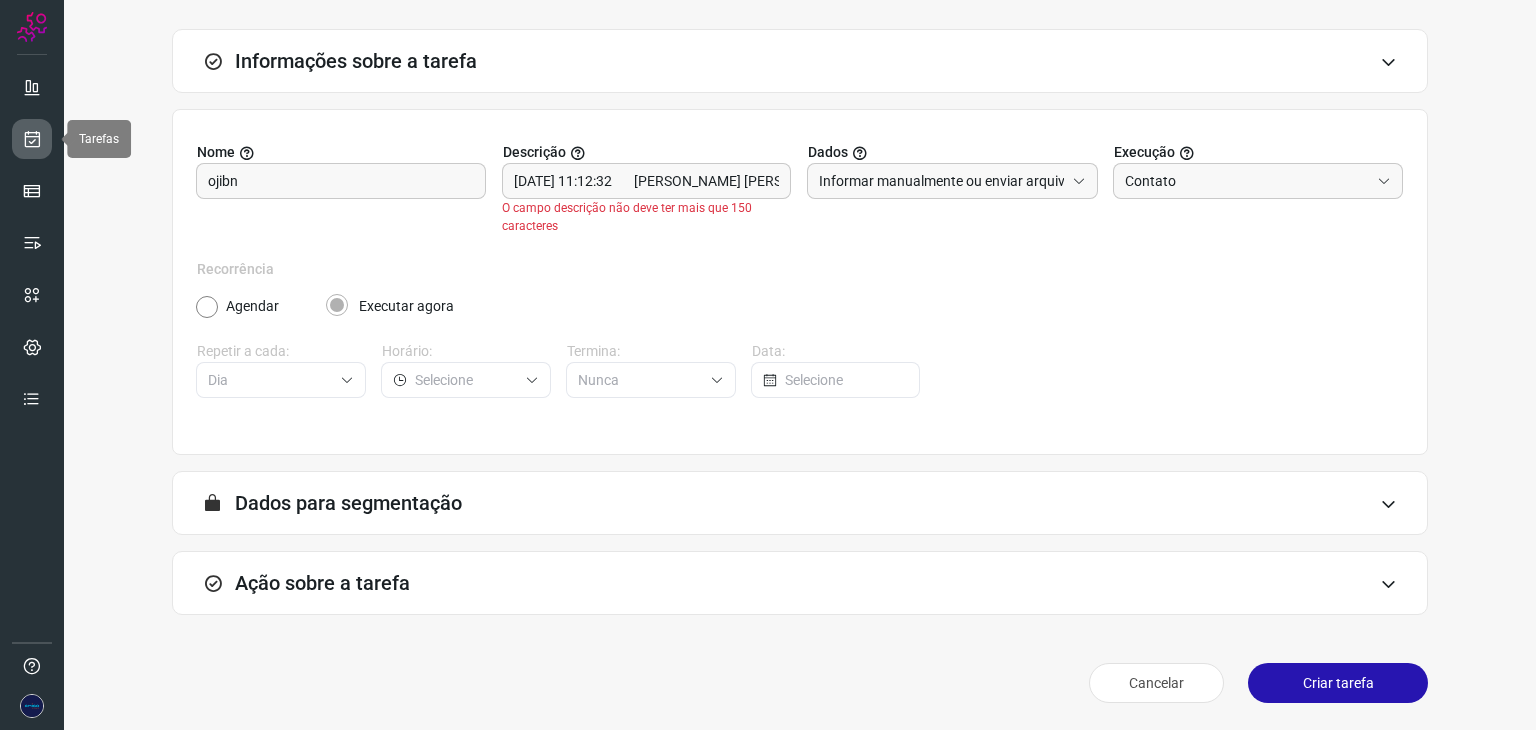 click at bounding box center (32, 139) 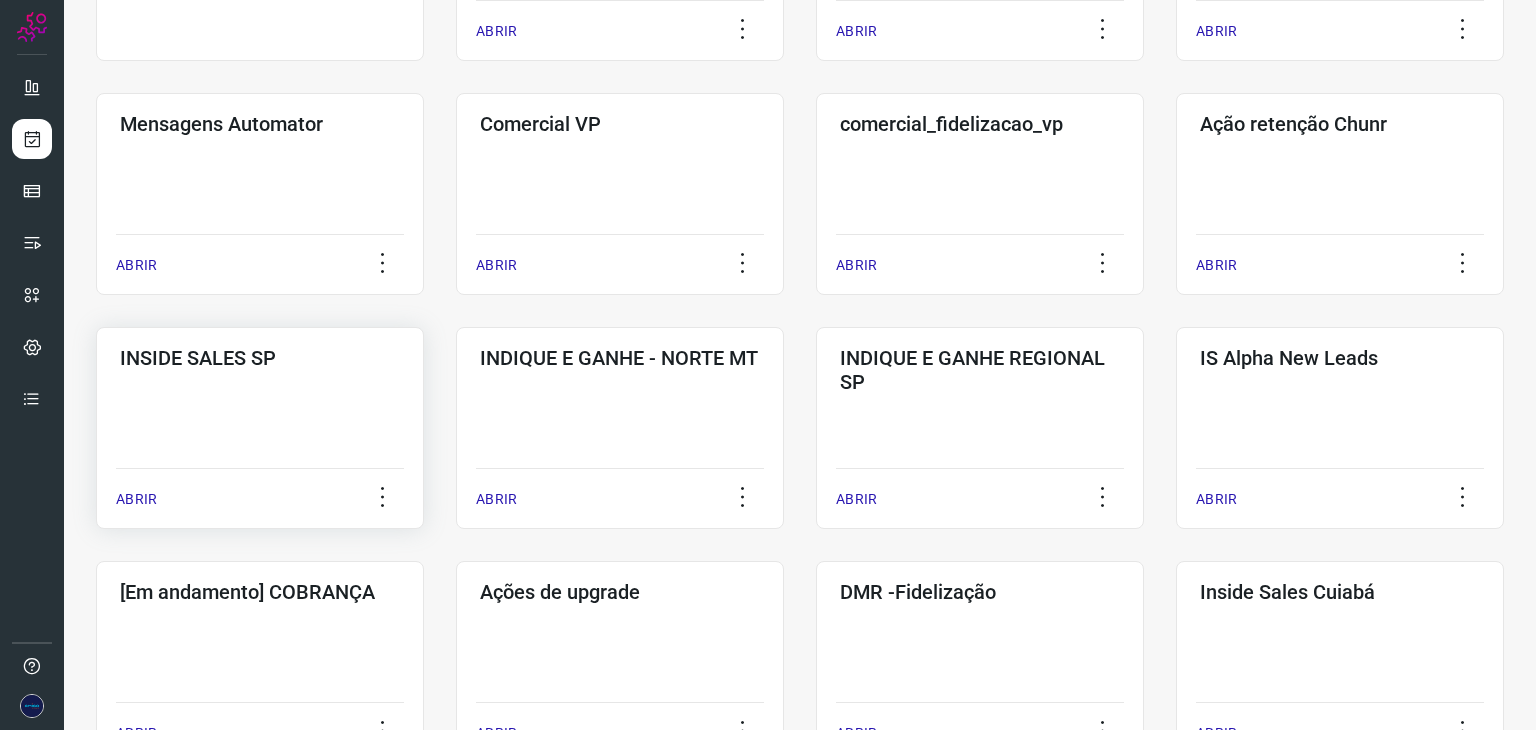 click on "ABRIR" at bounding box center (136, 499) 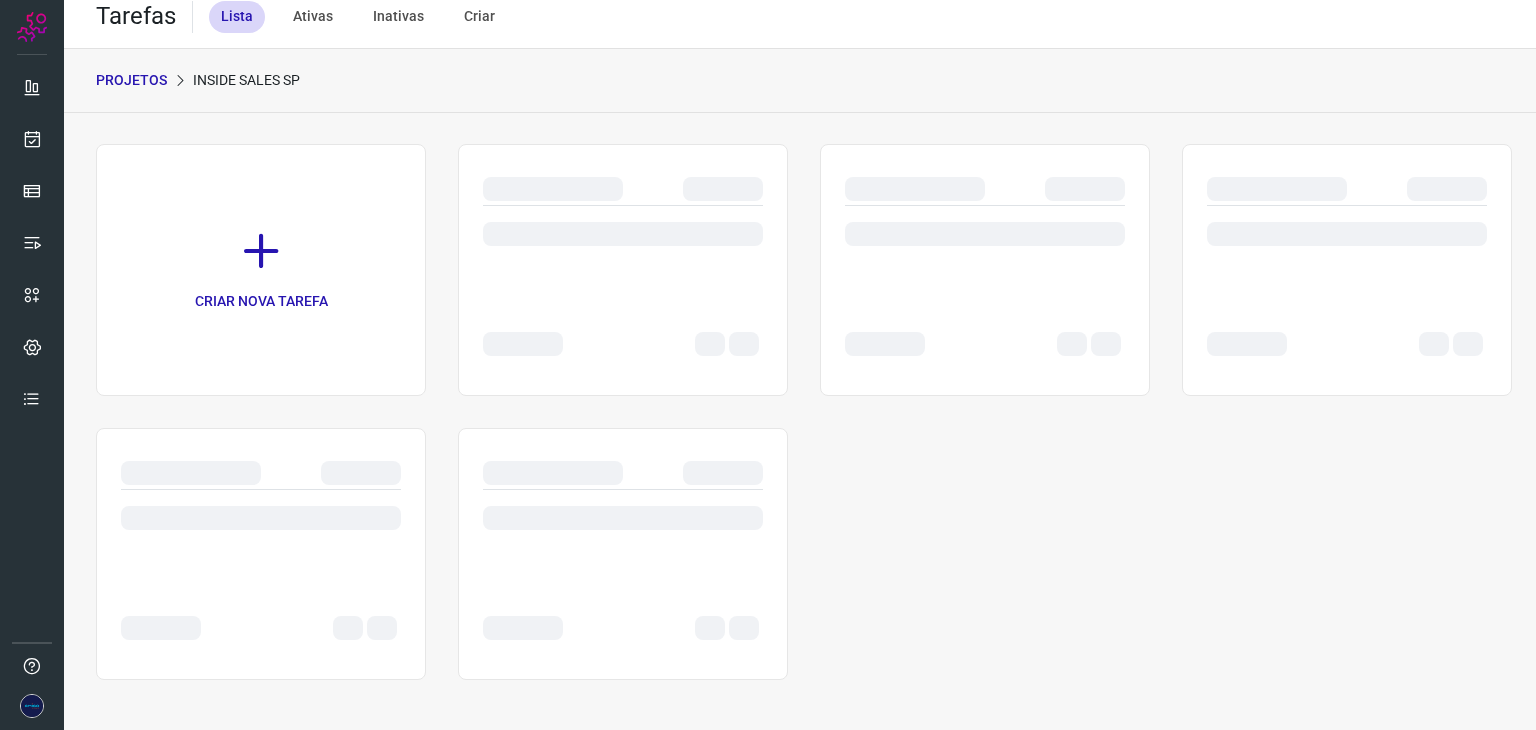 scroll, scrollTop: 15, scrollLeft: 0, axis: vertical 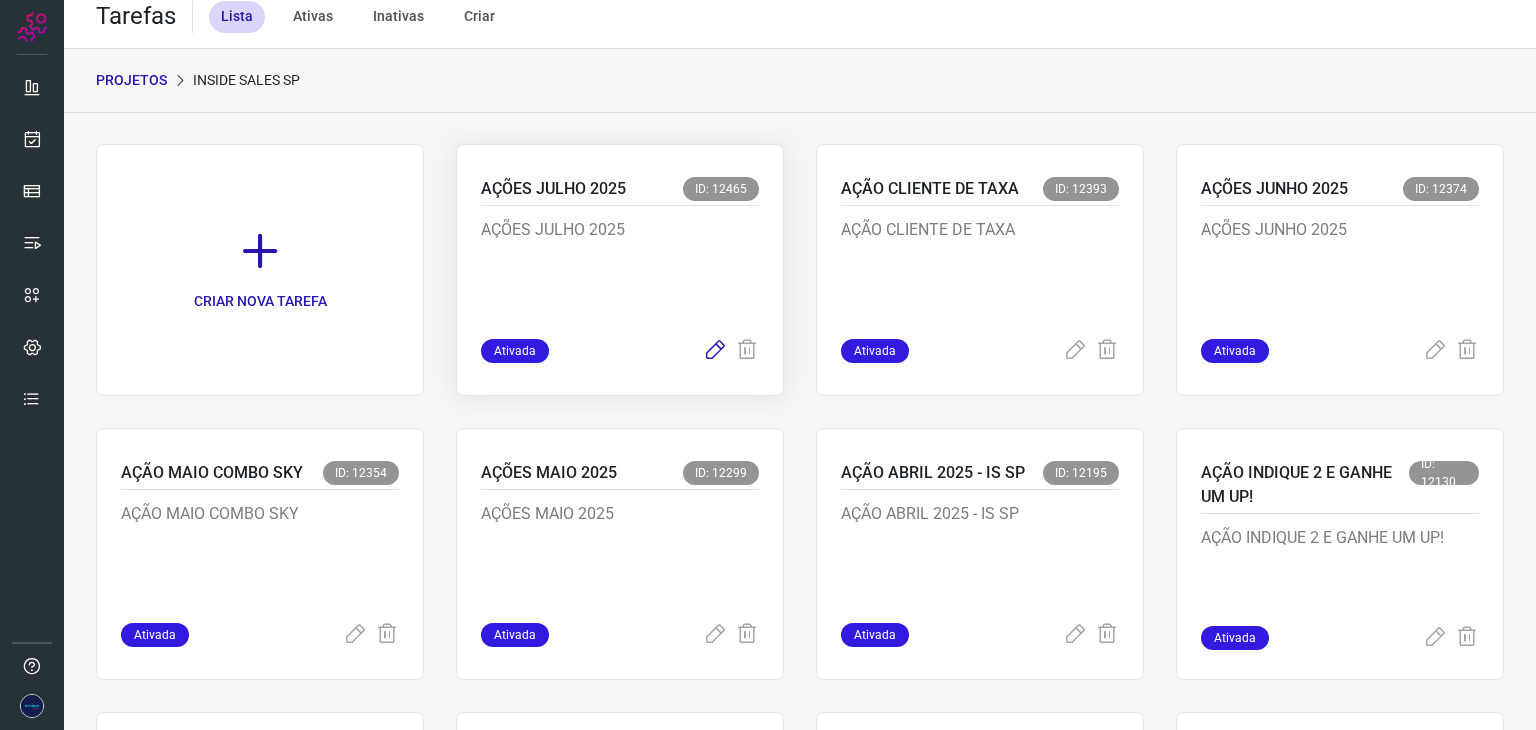 click at bounding box center [715, 351] 